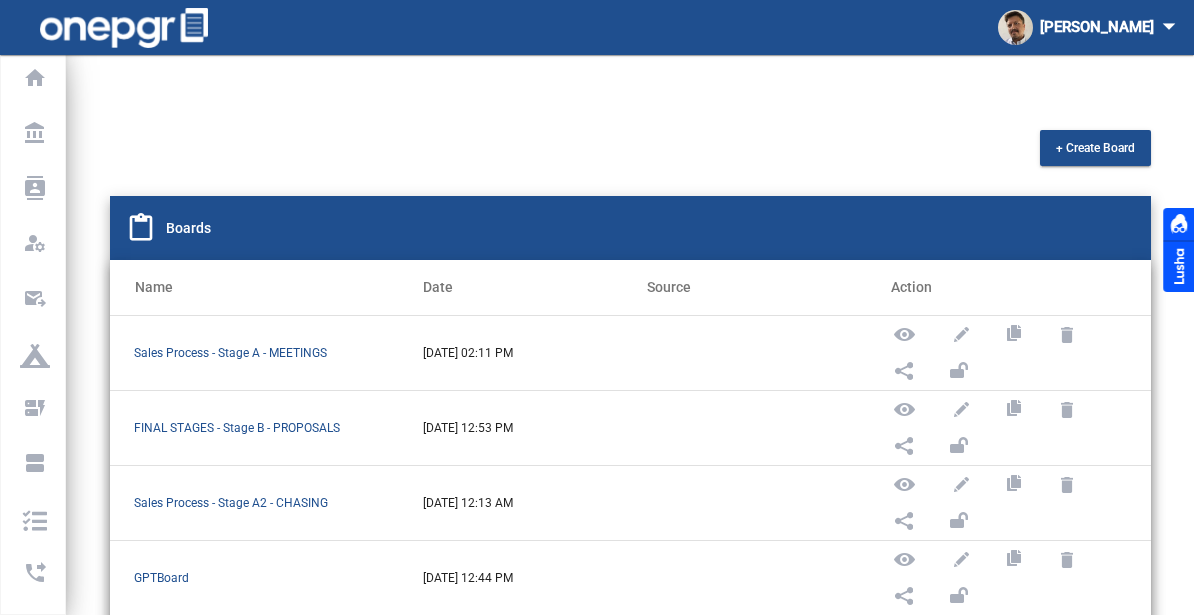 scroll, scrollTop: 0, scrollLeft: 0, axis: both 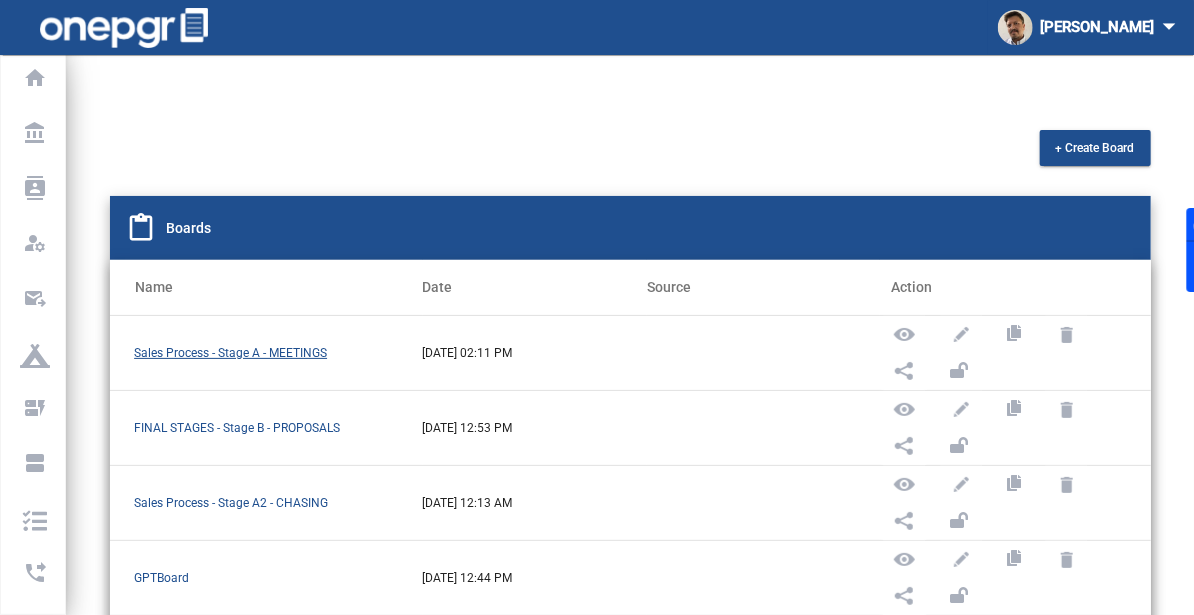 click on "Sales Process - Stage A - MEETINGS" 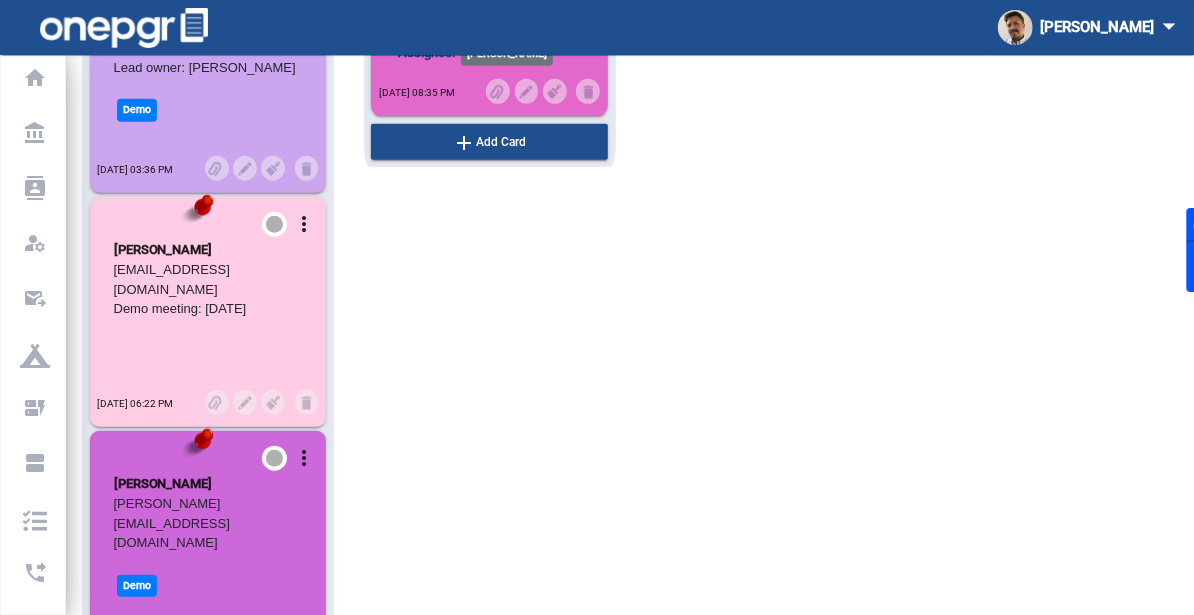 scroll, scrollTop: 3766, scrollLeft: 0, axis: vertical 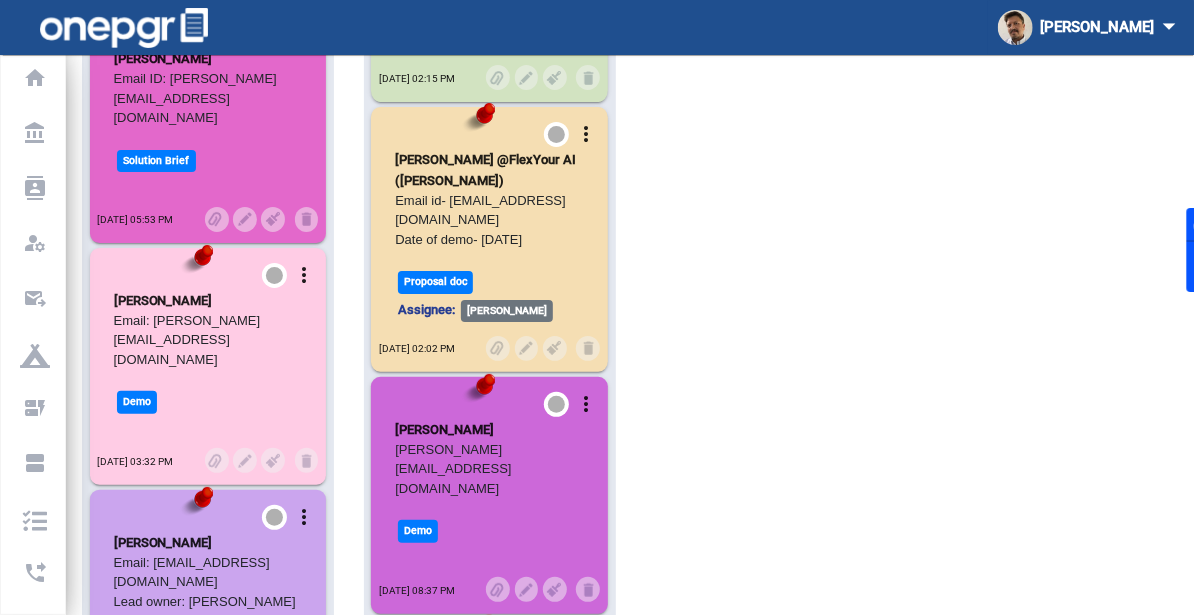 click on "RAJIV             more_vert CARD FORMAT: Client Name Email ID
Date of Call/Demo
Lead Owner
Next Steps / Follow-up Date
Comments/Status :
(Include Fathom recording link) - [PERSON_NAME]
(include Solution brief link ) - Lead Owner     [DATE] 11:45 AM                more_vert [PERSON_NAME] LI profile: [URL][DOMAIN_NAME][PERSON_NAME]     [DATE] 02:40 PM                more_vert [PERSON_NAME] [PERSON_NAME]
12:08 PM
[URL][DOMAIN_NAME]
Send referral docs / 40% revshare etc. fathom - send reseller docs     [DATE] 02:24 PM                more_vert [PERSON_NAME] [URL][DOMAIN_NAME]     [DATE] 03:17 PM                more_vert Ajay @CoForge / OnePgr Review Prod ENH Assignee: Prod ENH     [DATE] 03:12 PM                more_vert  Gaurav:[PERSON_NAME]:[PERSON_NAME] [PERSON_NAME] to follow up w/ [PERSON_NAME]     [DATE] 03:11 PM                more_vert [PERSON_NAME]/Converyor and Castors Fathom - Decn in June Assignee: rajiv2 saxena Due Date:" at bounding box center (630, -1028) 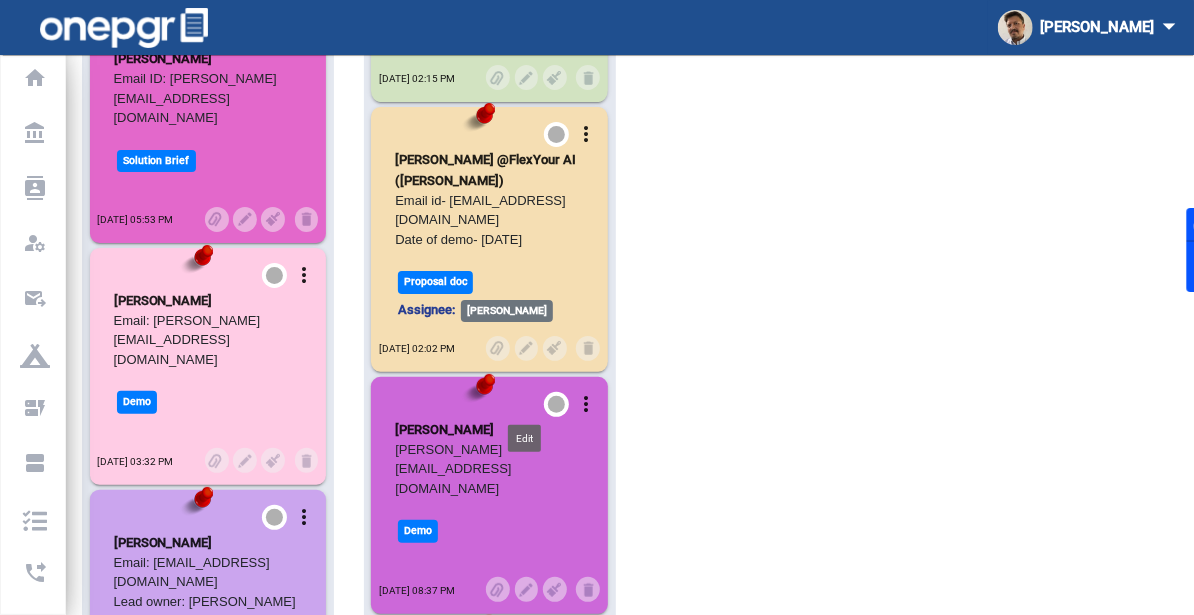 click 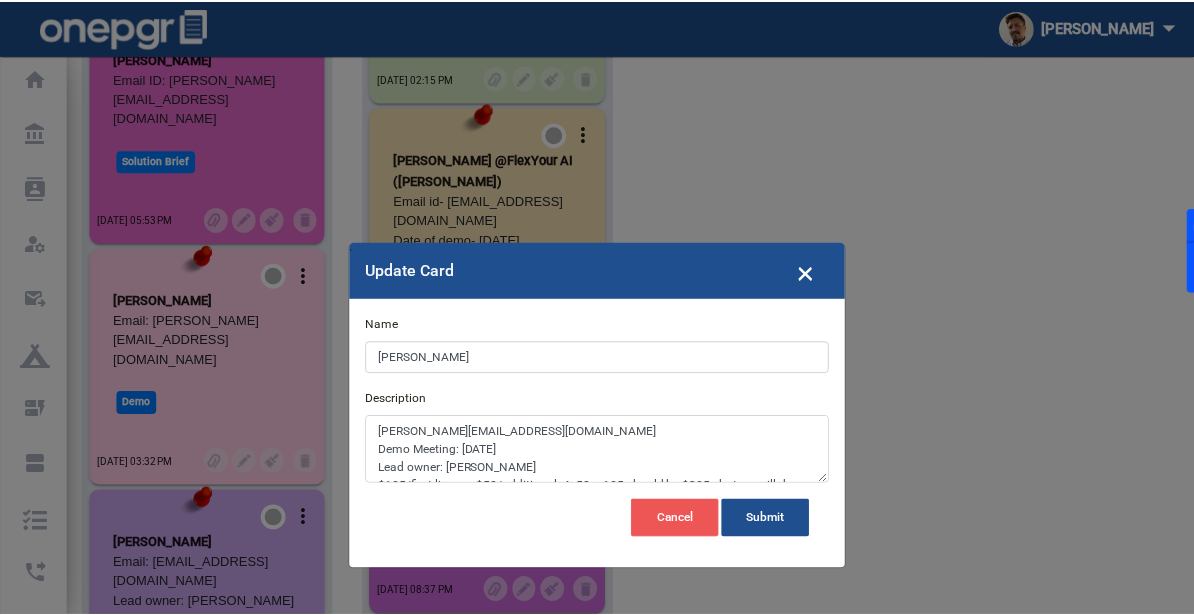 scroll, scrollTop: 53, scrollLeft: 0, axis: vertical 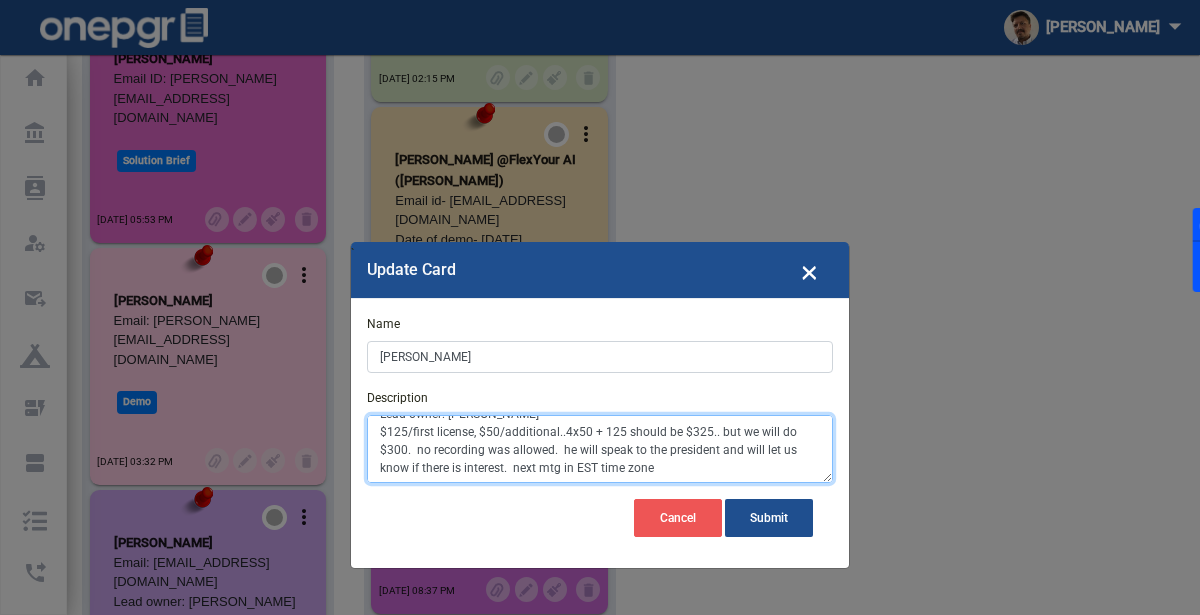click on "[PERSON_NAME][EMAIL_ADDRESS][DOMAIN_NAME]
Demo Meeting: [DATE]
Lead owner: [PERSON_NAME]
$125/first license, $50/additional..4x50 + 125 should be $325.. but we will do $300.  no recording was allowed.  he will speak to the president and will let us know if there is interest.  next mtg in EST time zone" at bounding box center (600, 449) 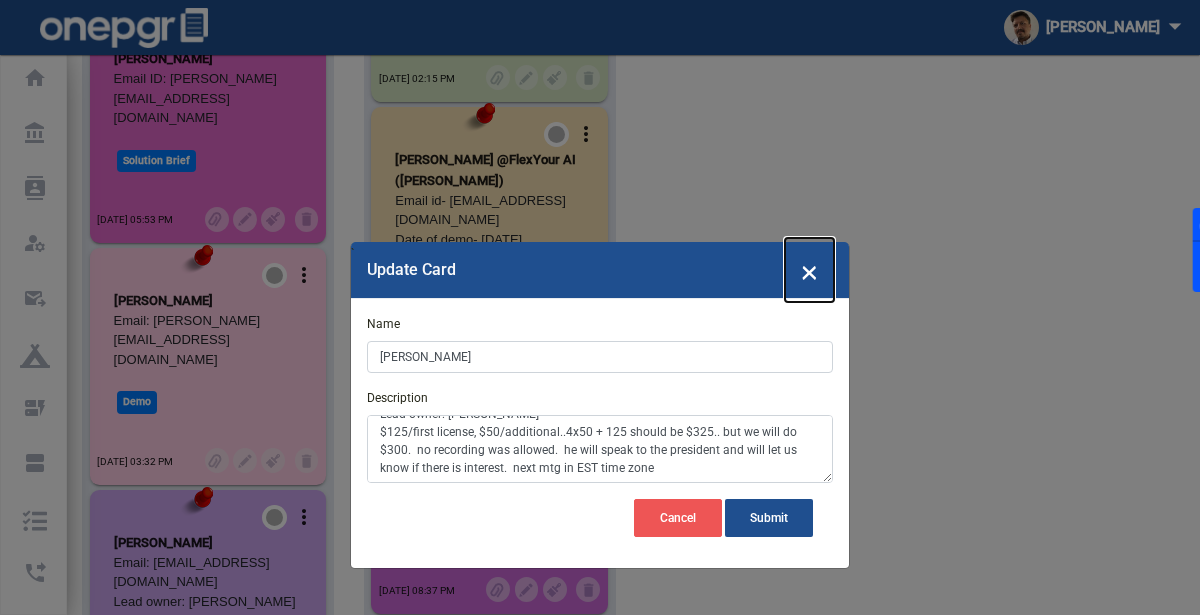 click on "×" 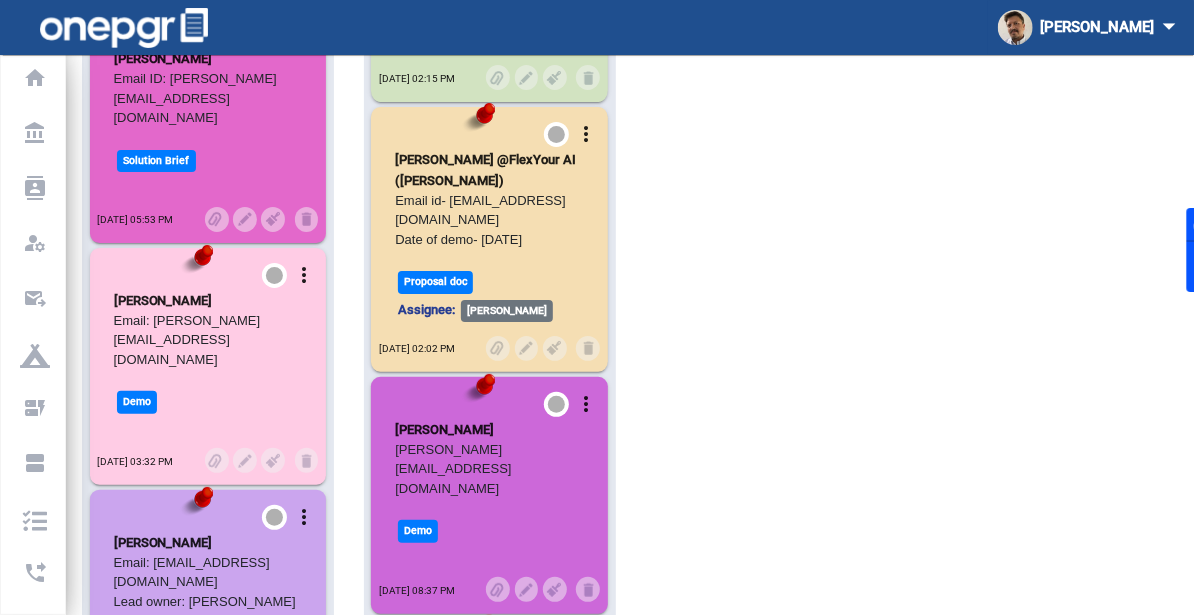 click on "RAJIV             more_vert CARD FORMAT: Client Name Email ID
Date of Call/Demo
Lead Owner
Next Steps / Follow-up Date
Comments/Status :
(Include Fathom recording link) - [PERSON_NAME]
(include Solution brief link ) - Lead Owner     [DATE] 11:45 AM                more_vert [PERSON_NAME] LI profile: [URL][DOMAIN_NAME][PERSON_NAME]     [DATE] 02:40 PM                more_vert [PERSON_NAME] [PERSON_NAME]
12:08 PM
[URL][DOMAIN_NAME]
Send referral docs / 40% revshare etc. fathom - send reseller docs     [DATE] 02:24 PM                more_vert [PERSON_NAME] [URL][DOMAIN_NAME]     [DATE] 03:17 PM                more_vert Ajay @CoForge / OnePgr Review Prod ENH Assignee: Prod ENH     [DATE] 03:12 PM                more_vert  Gaurav:[PERSON_NAME]:[PERSON_NAME] [PERSON_NAME] to follow up w/ [PERSON_NAME]     [DATE] 03:11 PM                more_vert [PERSON_NAME]/Converyor and Castors Fathom - Decn in June Assignee: rajiv2 saxena Due Date:" at bounding box center (630, -1028) 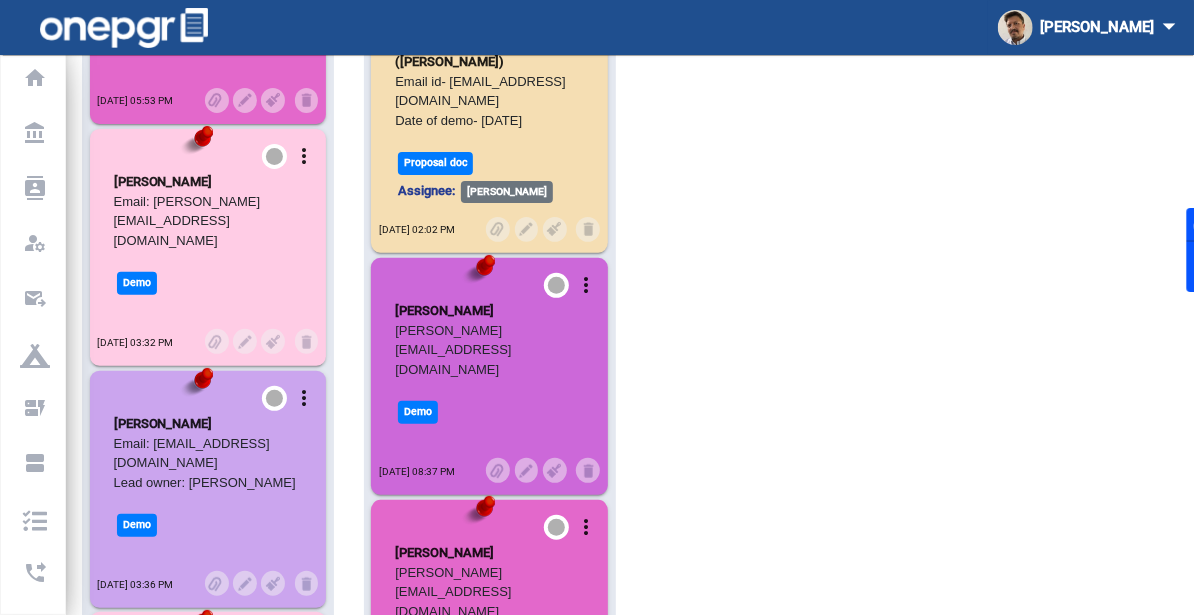 scroll, scrollTop: 3346, scrollLeft: 0, axis: vertical 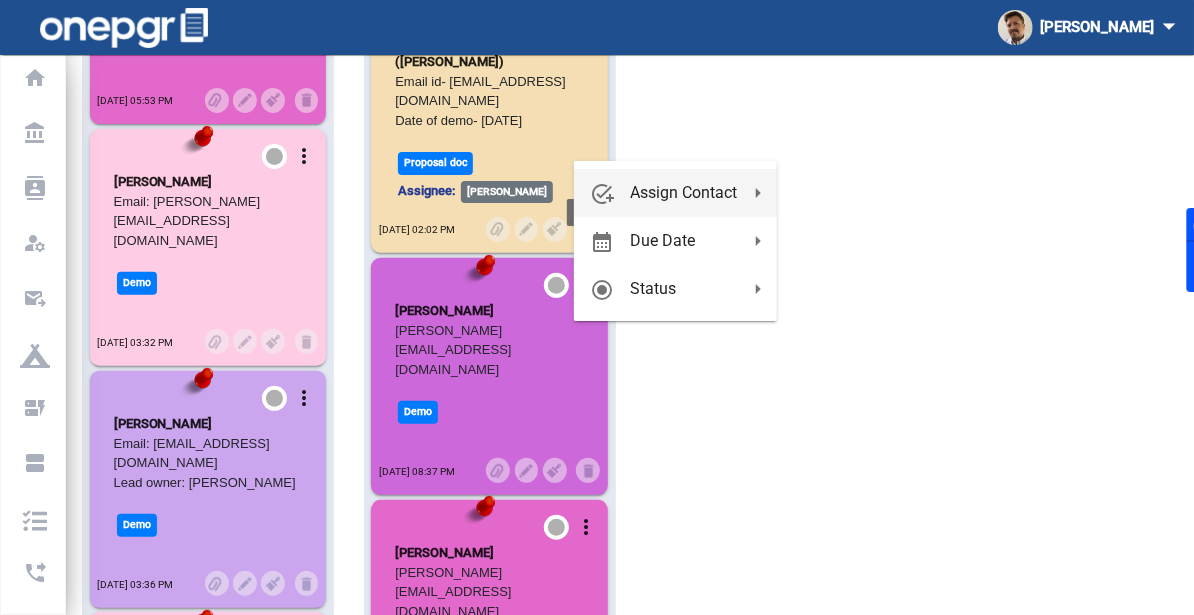 click on "Assign Contact" at bounding box center (683, 192) 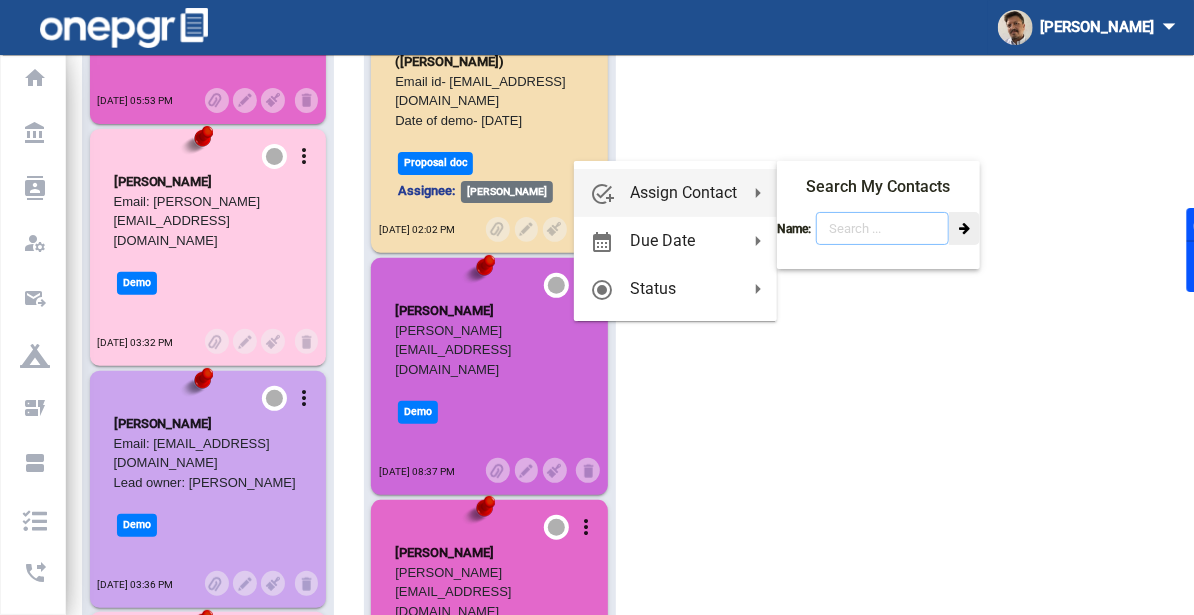 click at bounding box center (882, 228) 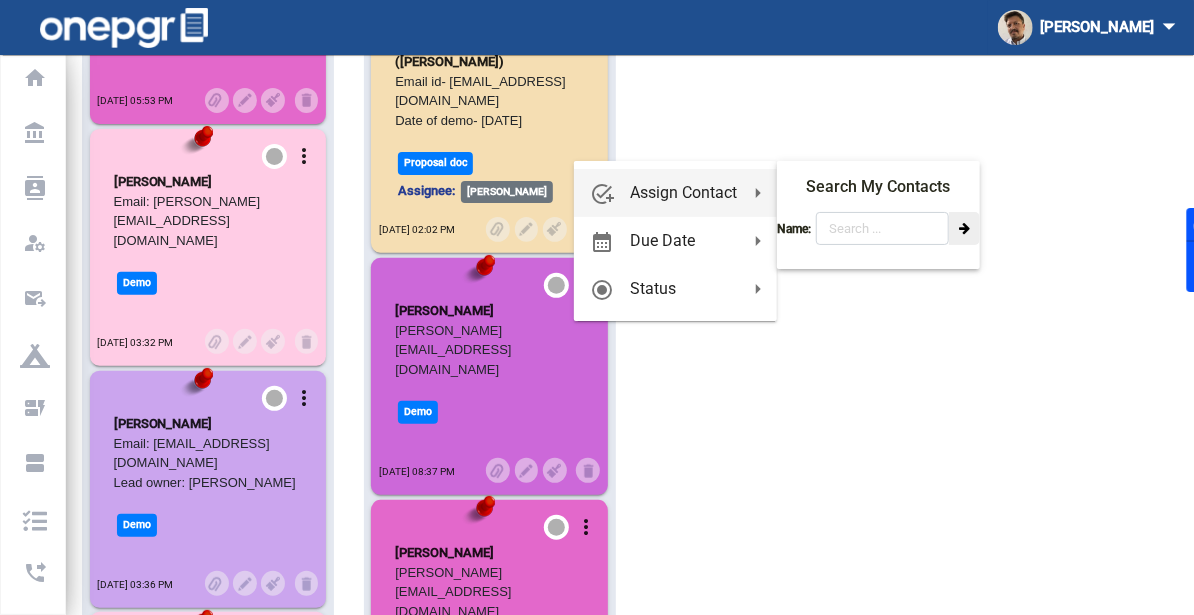 click at bounding box center (964, 228) 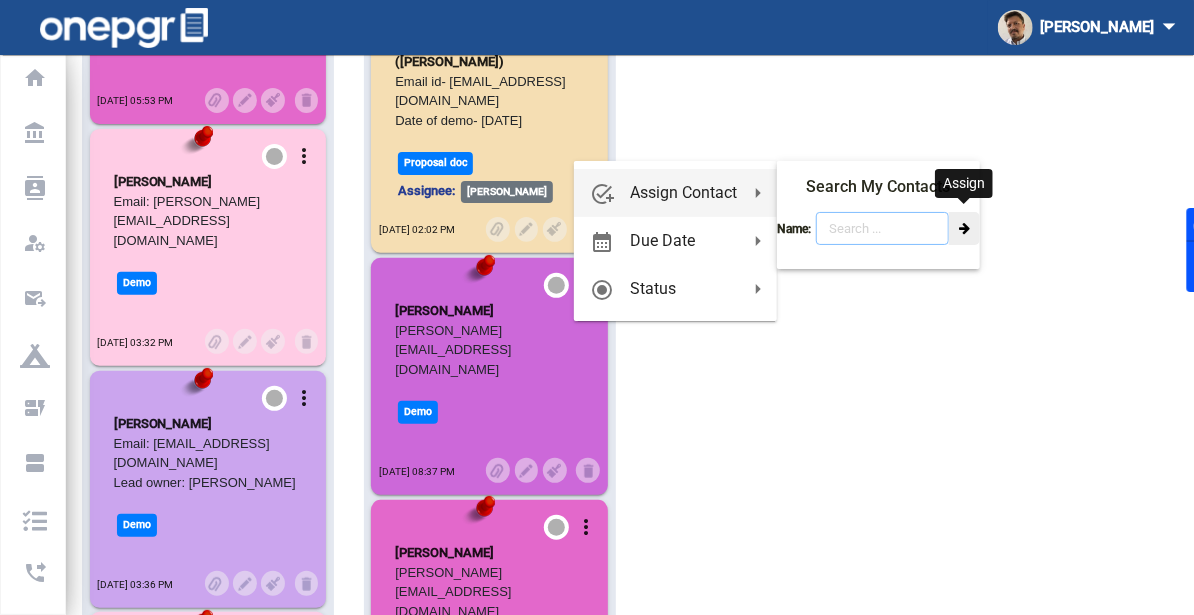 click at bounding box center [882, 228] 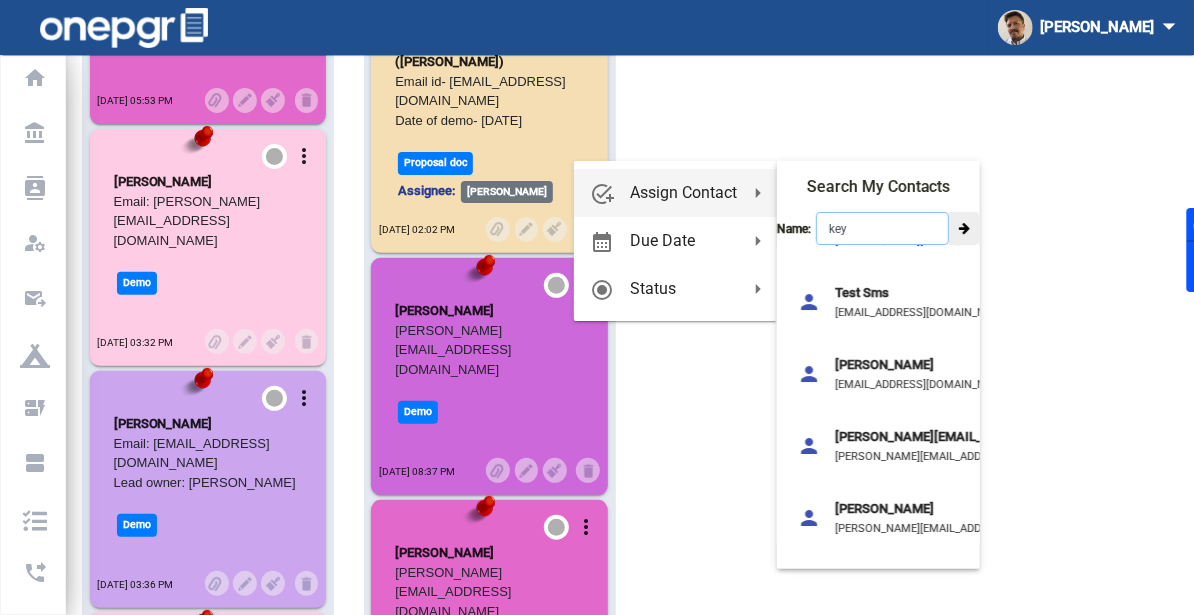 scroll, scrollTop: 0, scrollLeft: 0, axis: both 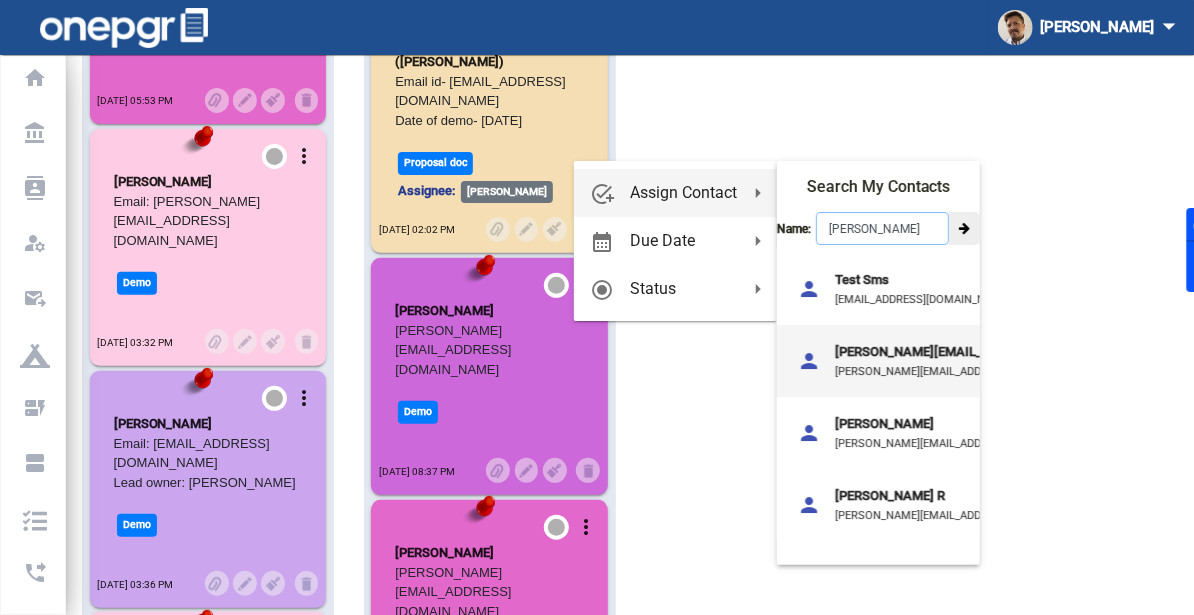 type on "[PERSON_NAME]" 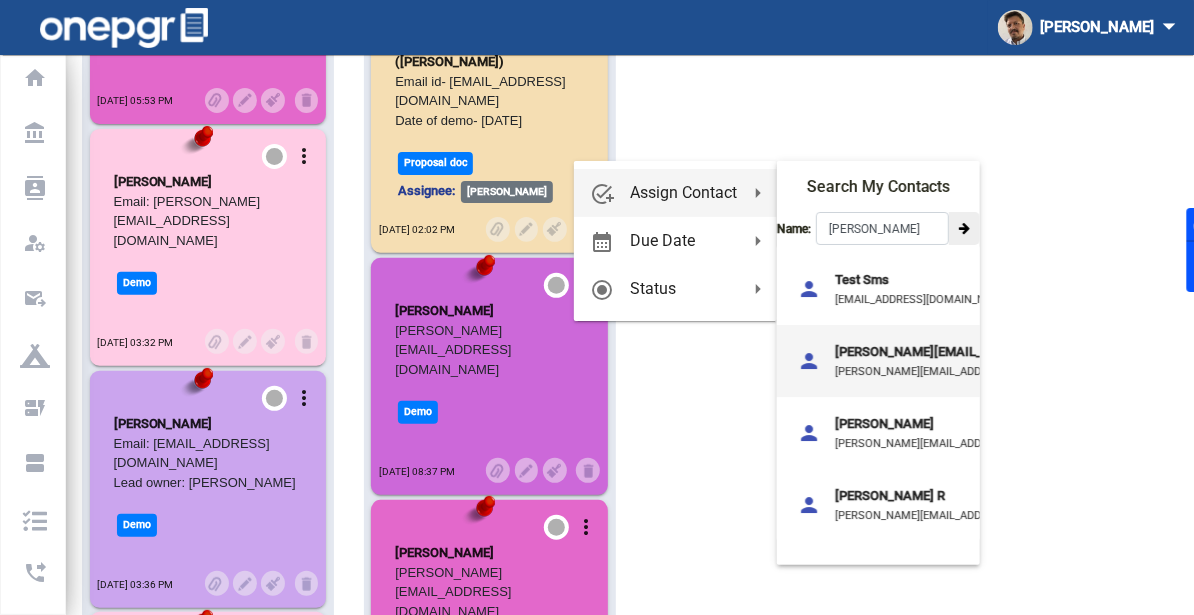 click on "[PERSON_NAME][EMAIL_ADDRESS][DOMAIN_NAME]  [PERSON_NAME][EMAIL_ADDRESS][DOMAIN_NAME]" at bounding box center [988, 361] 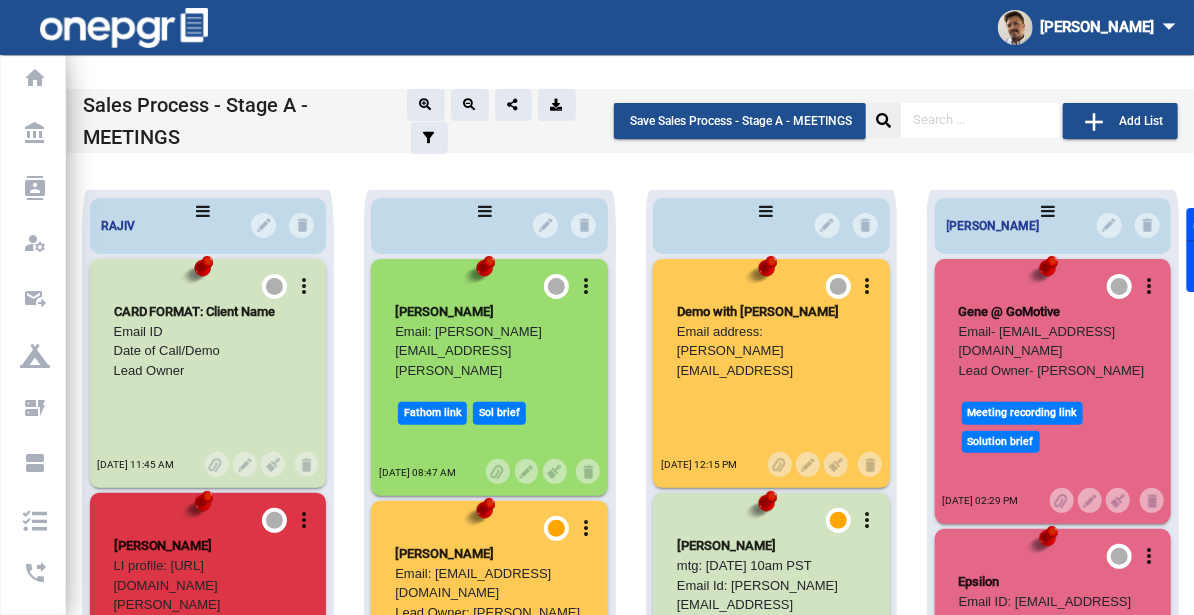 scroll, scrollTop: 0, scrollLeft: 0, axis: both 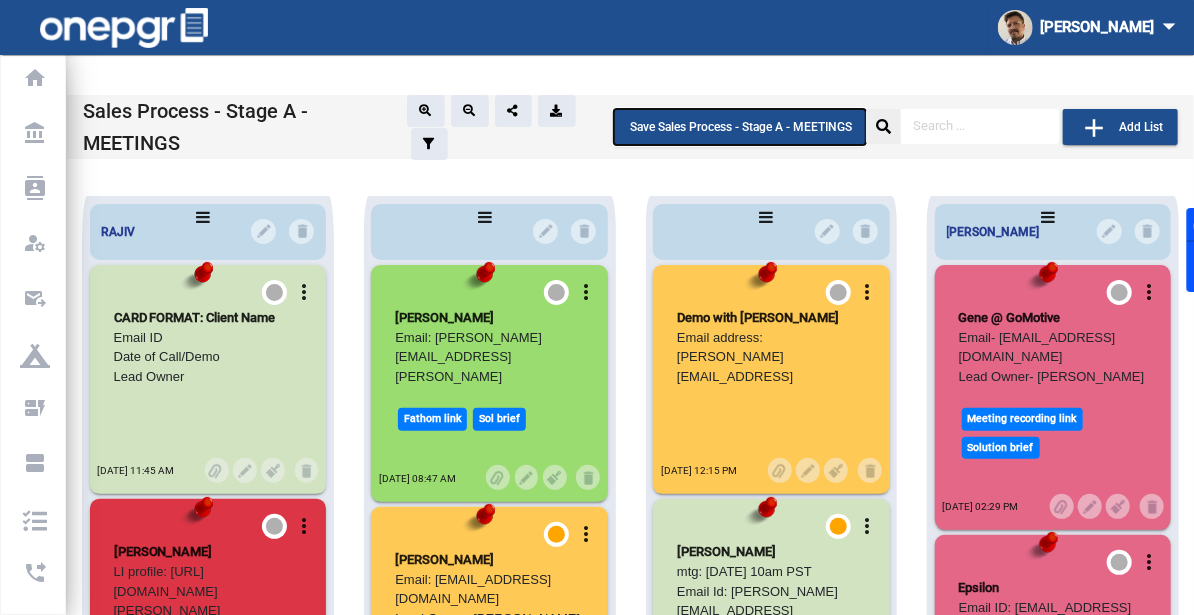 click on "Save Sales Process - Stage A - MEETINGS" 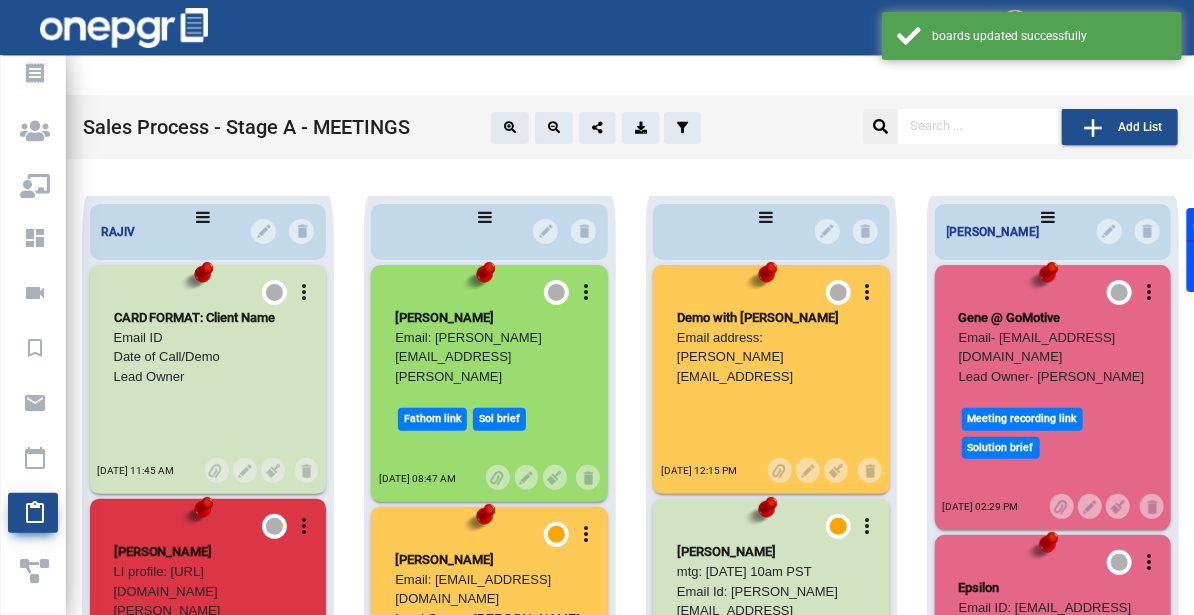 scroll, scrollTop: 856, scrollLeft: 0, axis: vertical 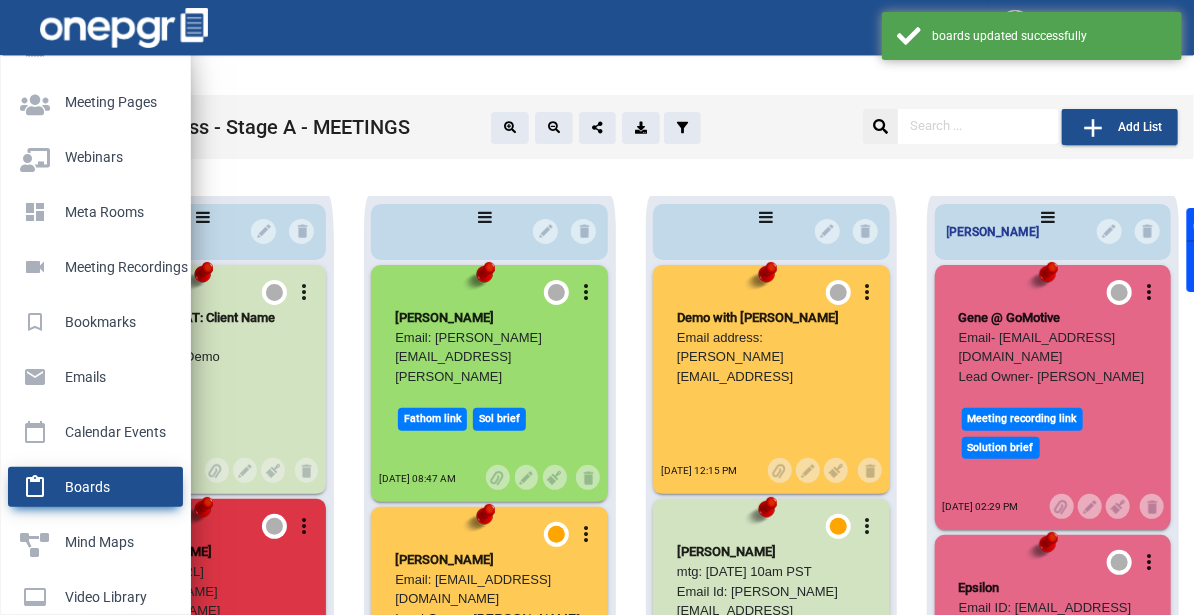click on "Boards" 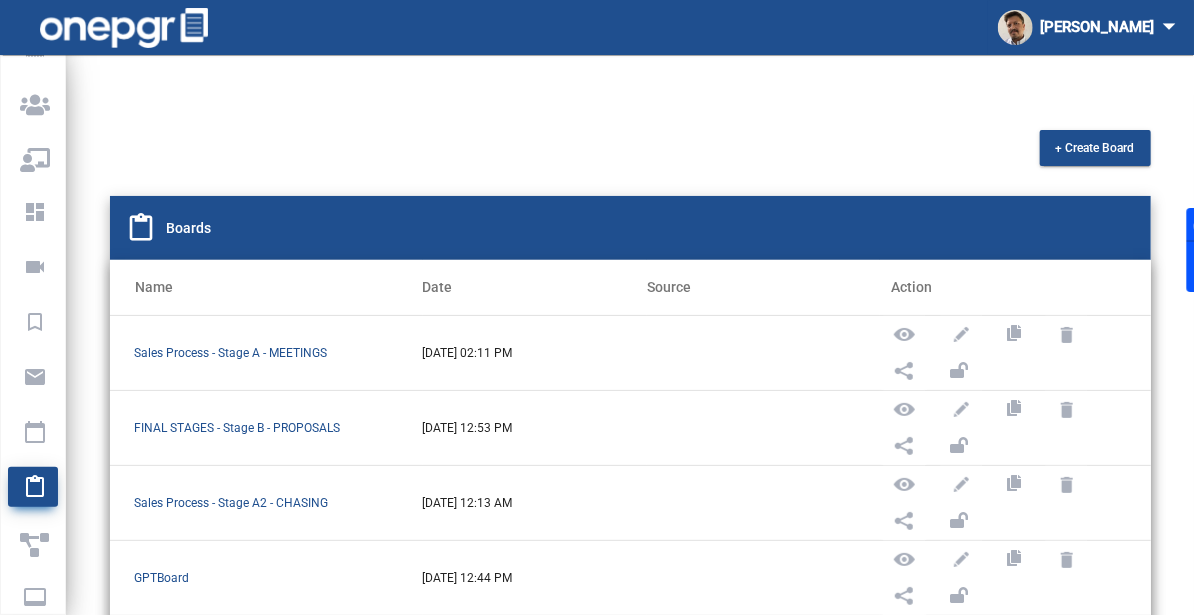 click on "+ Create Board  content_paste Boards  Name   Date   Source   Action  Sales Process - Stage A - MEETINGS  [DATE] 02:11 PM  FINAL STAGES - Stage B - PROPOSALS  [DATE] 12:53 PM  Sales Process - Stage A2 - CHASING  [DATE] 12:13 AM  GPTBoard  [DATE] 12:44 PM  PROSPECTING - MASK Team - STAGE 0   [DATE] 03:09 PM  kampaign-ai ( development )  [DATE] 01:36 AM  OnePgr Development ([DOMAIN_NAME])  [DATE] 01:07 AM  OnePgr GTM - [DATE]  [DATE] 02:20 PM  Project #1  [DATE] 02:19 PM  Sales Process - Inbound Leads  [DATE] 02:19 PM  Items per page: 10 1 - 10 of 39" 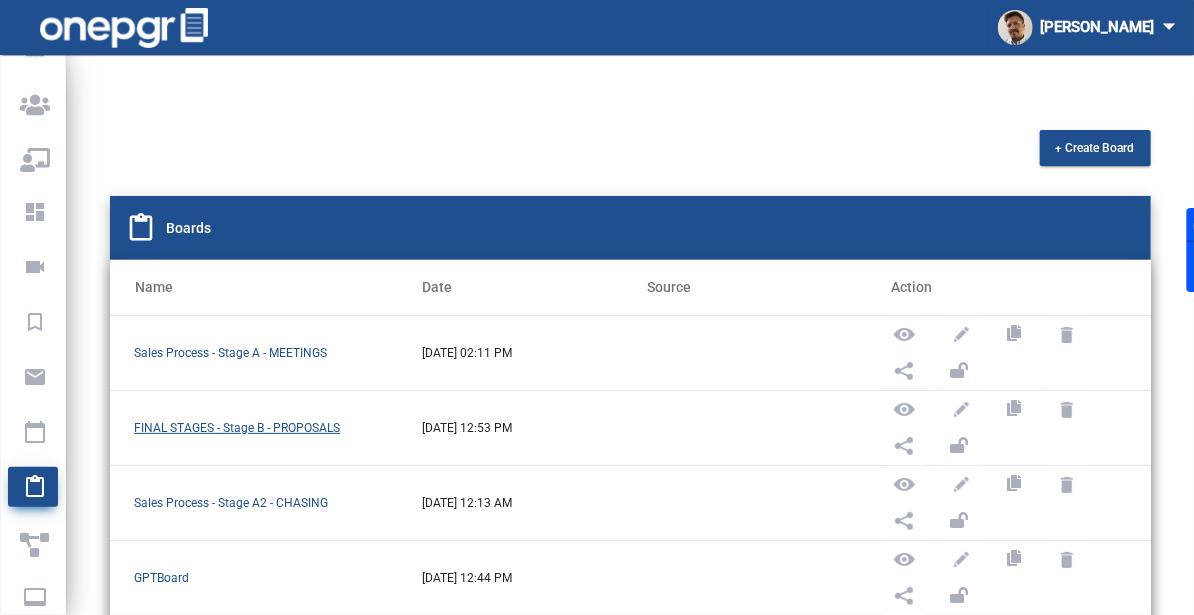 click on "FINAL STAGES - Stage B - PROPOSALS" 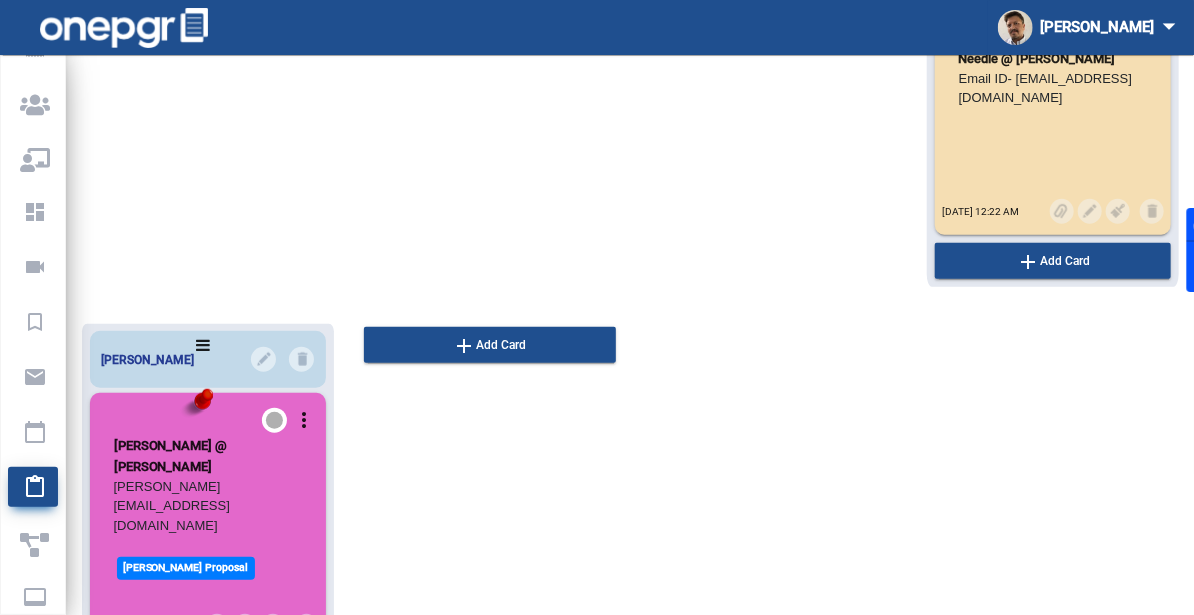 scroll, scrollTop: 548, scrollLeft: 0, axis: vertical 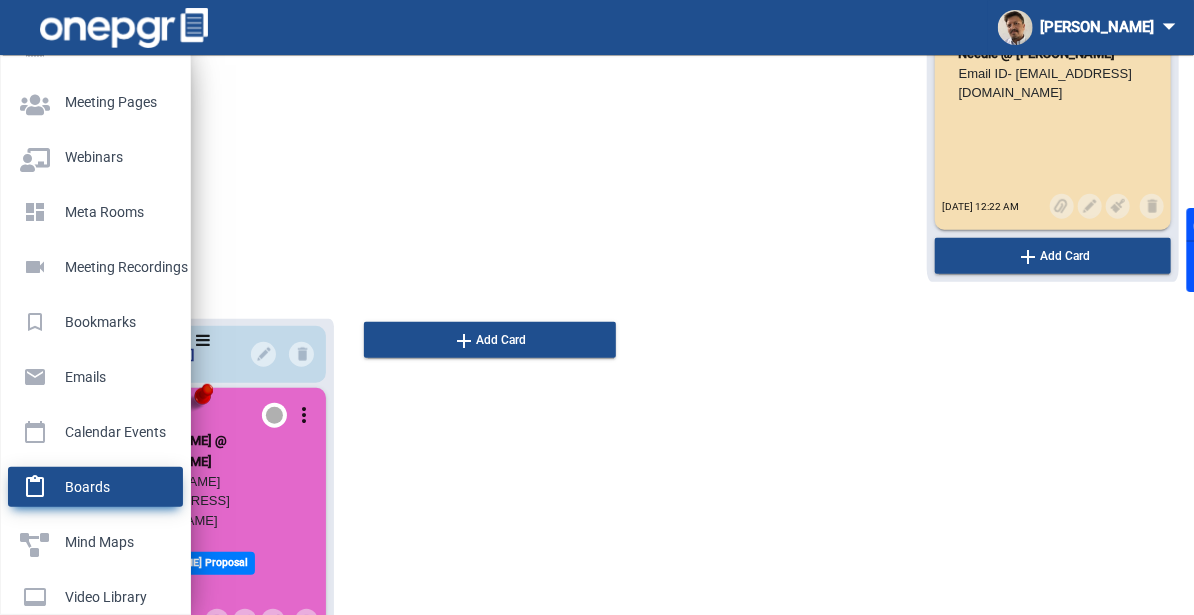 click on "content_paste" 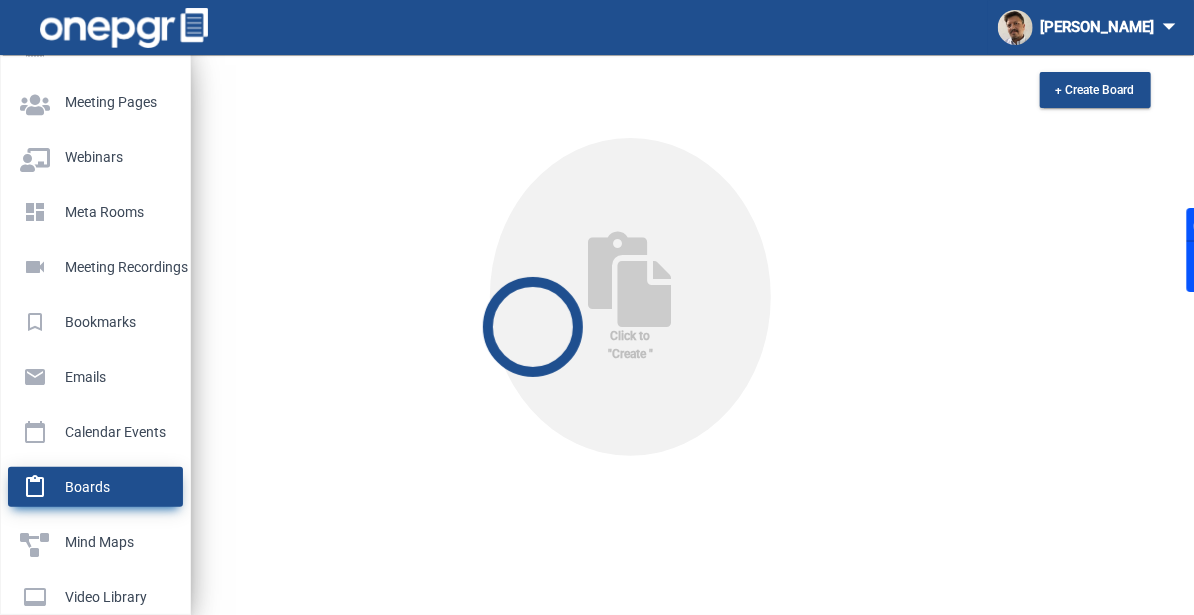 scroll, scrollTop: 496, scrollLeft: 0, axis: vertical 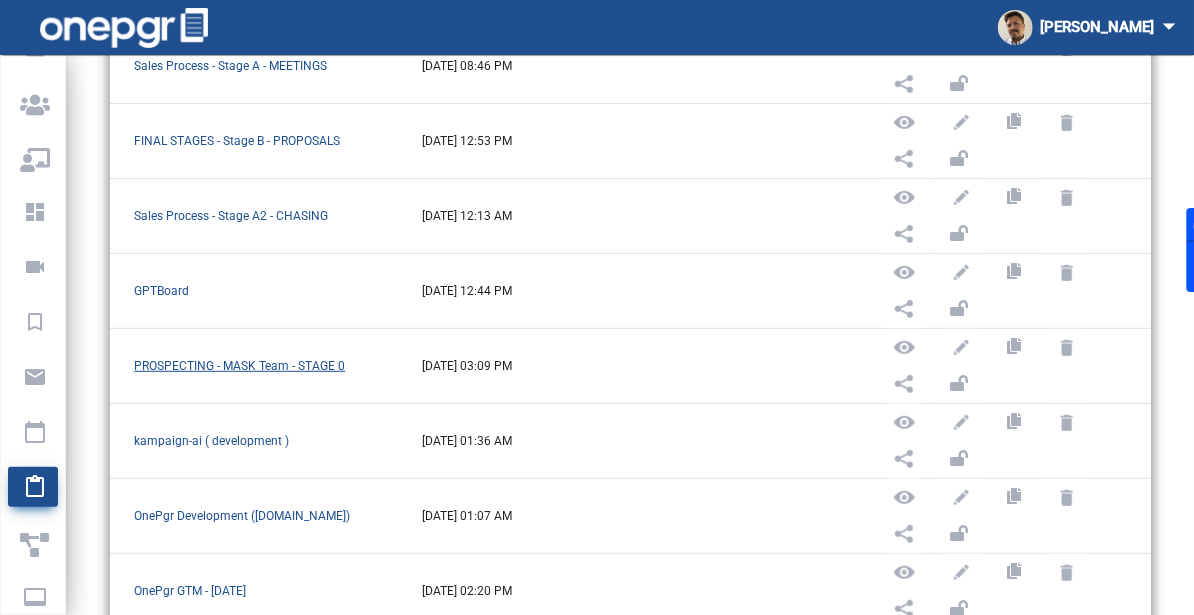 click on "PROSPECTING - MASK Team - STAGE 0" 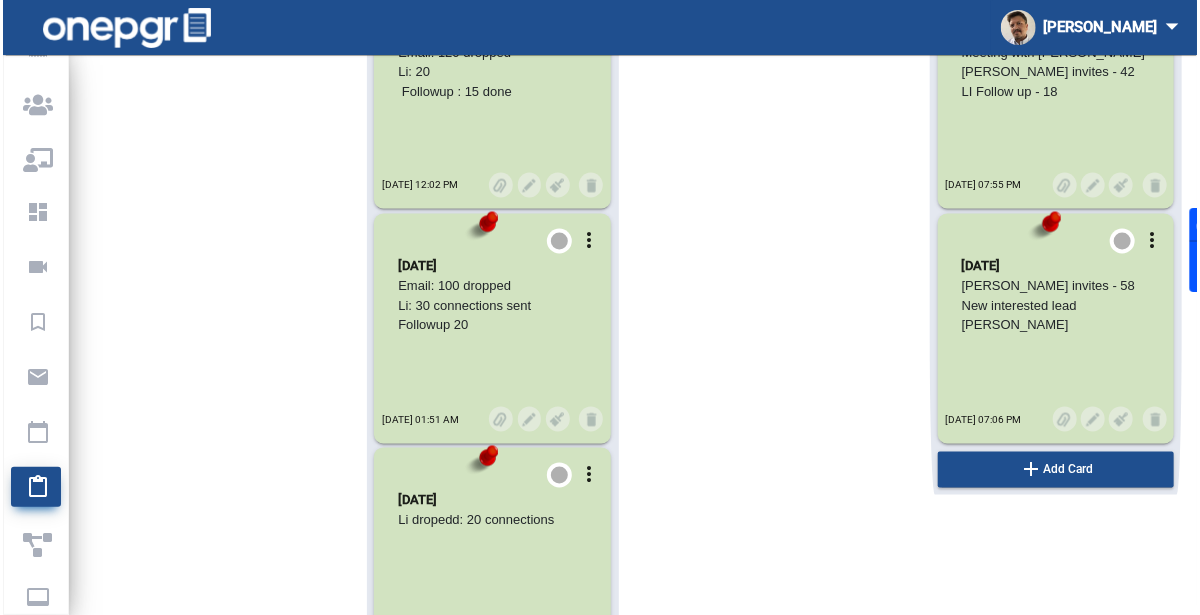 scroll, scrollTop: 7781, scrollLeft: 0, axis: vertical 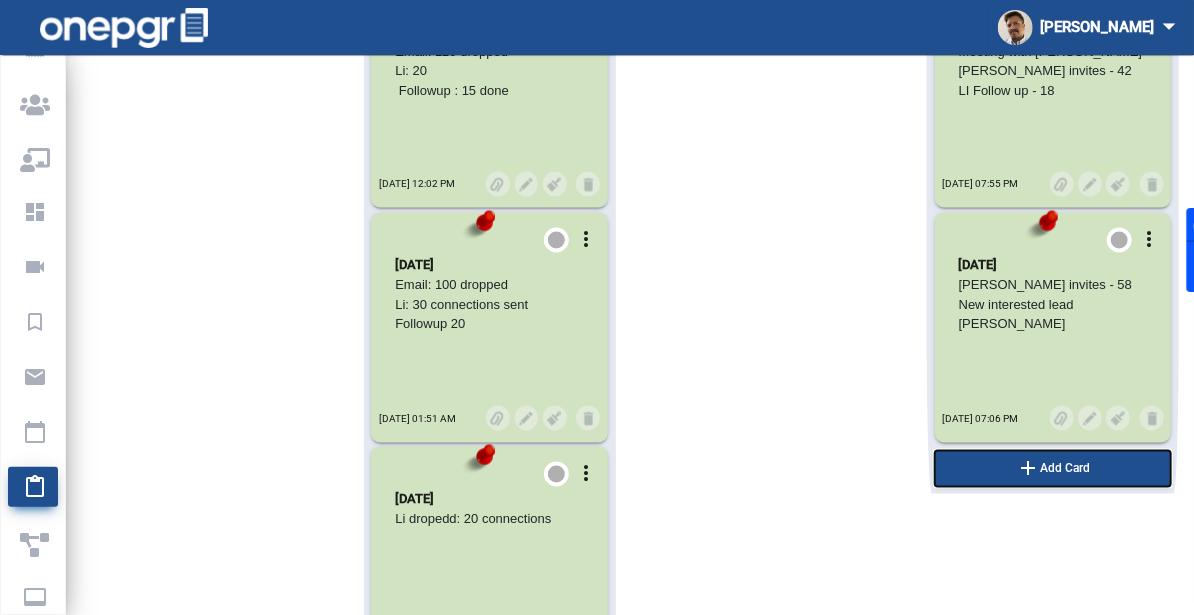 click on "add" at bounding box center (183, -3746) 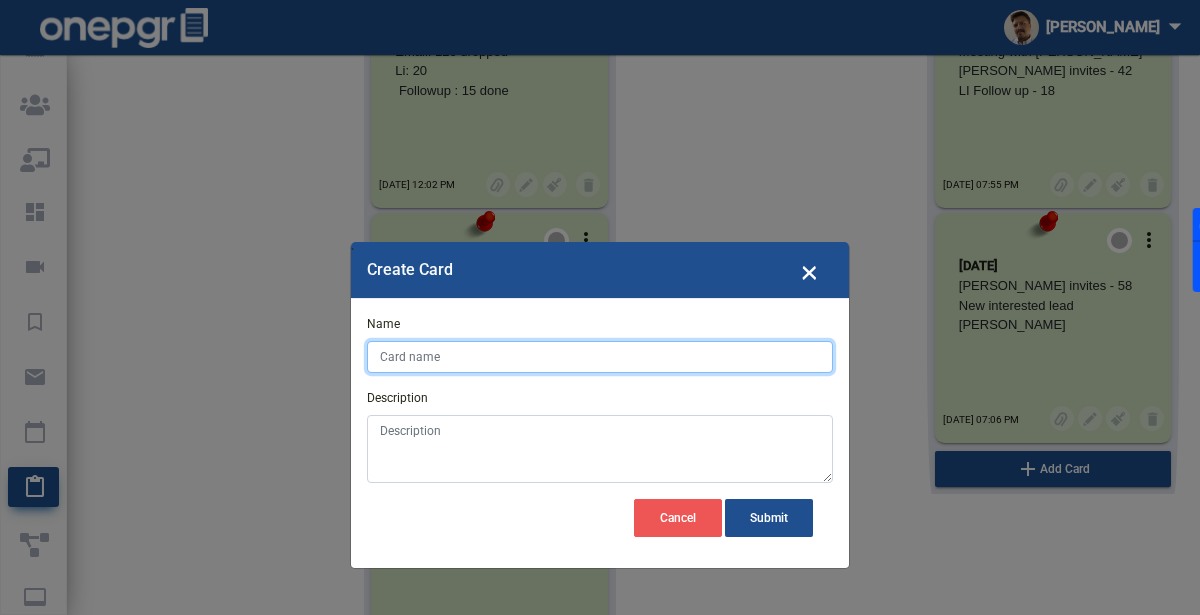 click on "Name" at bounding box center (600, 357) 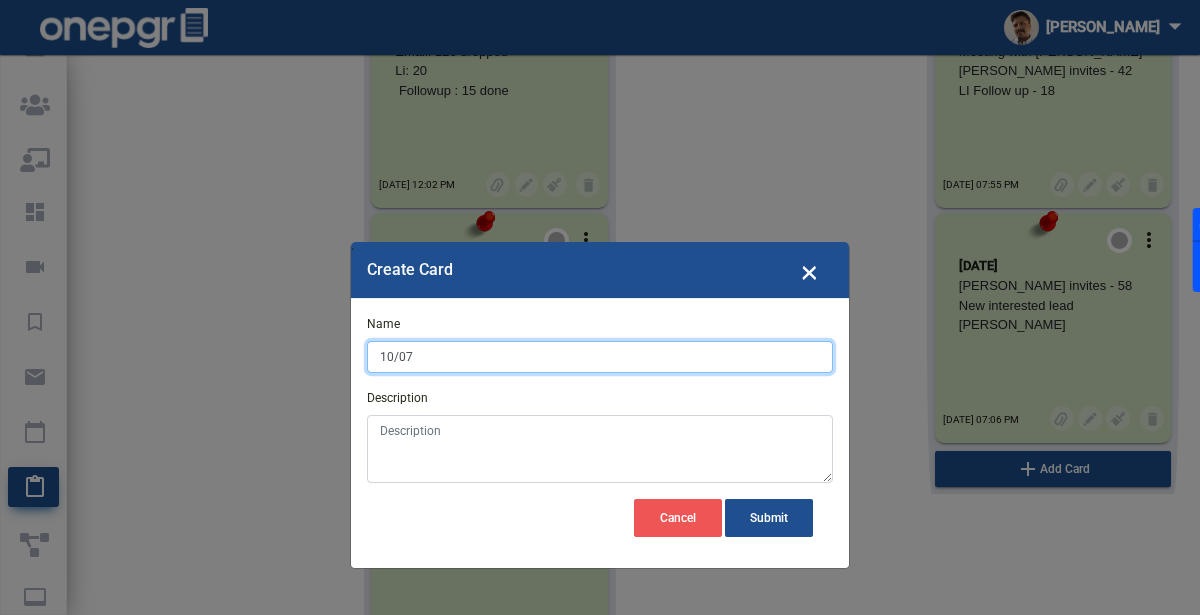click on "10/07" at bounding box center [600, 357] 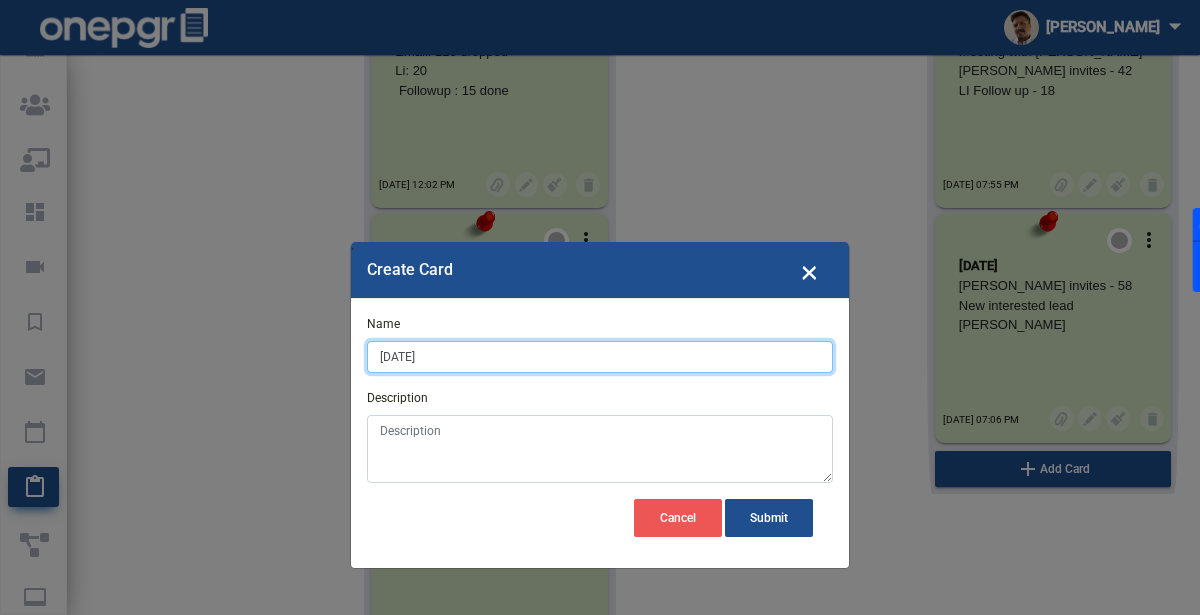 type on "[DATE]" 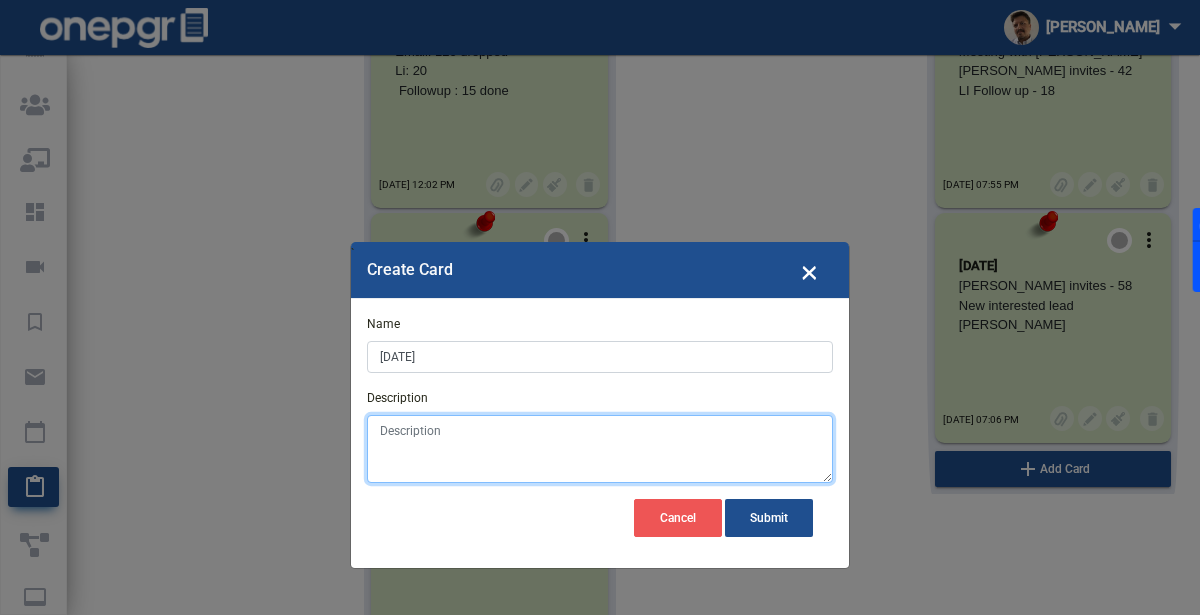 click on "Description" at bounding box center [600, 449] 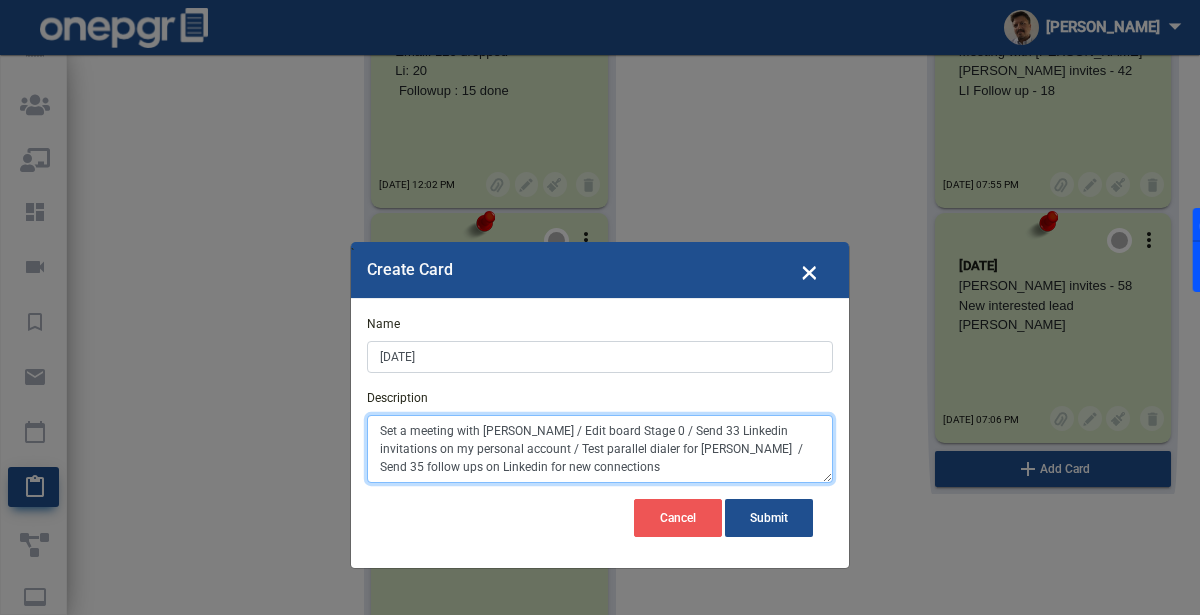 drag, startPoint x: 540, startPoint y: 430, endPoint x: 678, endPoint y: 429, distance: 138.00362 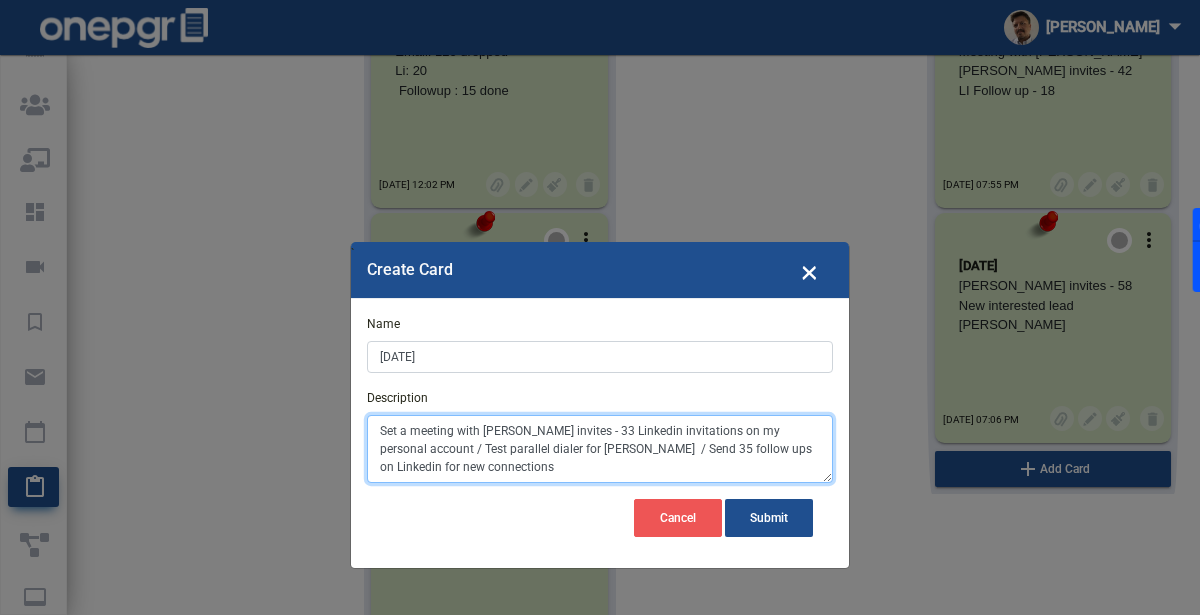 click on "Set a meeting with [PERSON_NAME] invites - 33 Linkedin invitations on my personal account / Test parallel dialer for [PERSON_NAME]  / Send 35 follow ups on Linkedin for new connections" at bounding box center (600, 449) 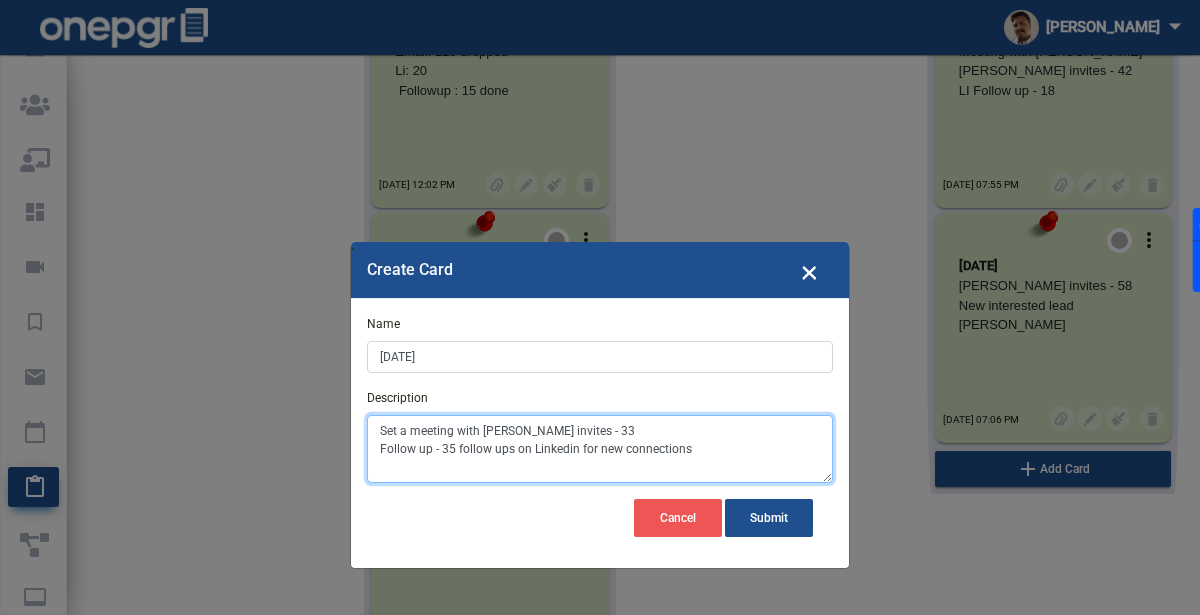 click on "Set a meeting with [PERSON_NAME] invites - 33
Follow up - 35 follow ups on Linkedin for new connections" at bounding box center (600, 449) 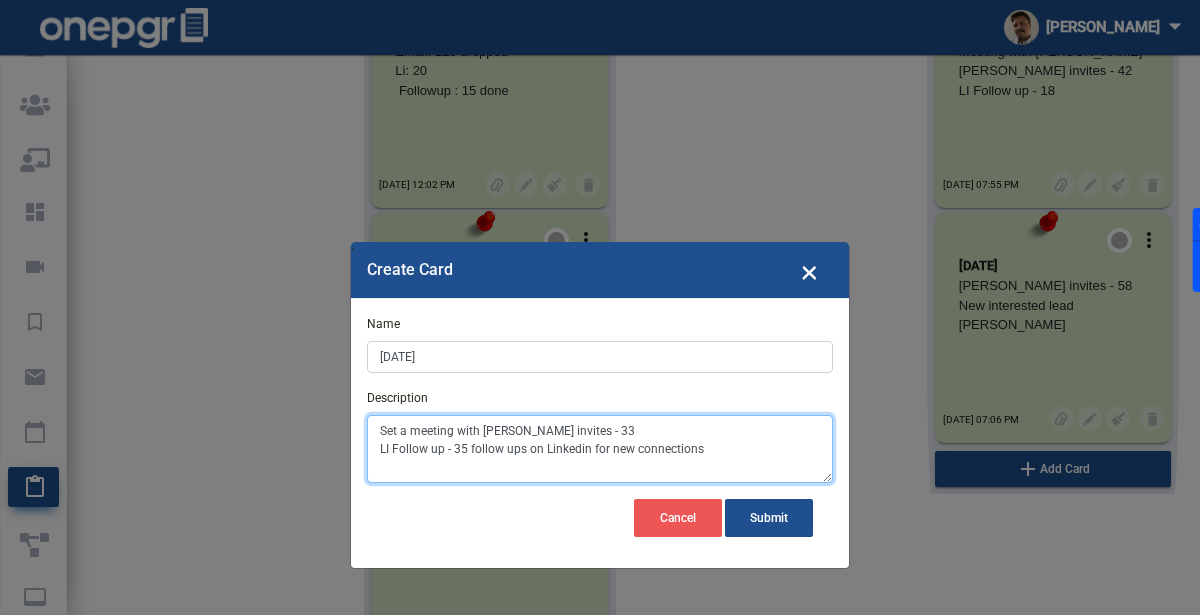 drag, startPoint x: 469, startPoint y: 462, endPoint x: 719, endPoint y: 471, distance: 250.16194 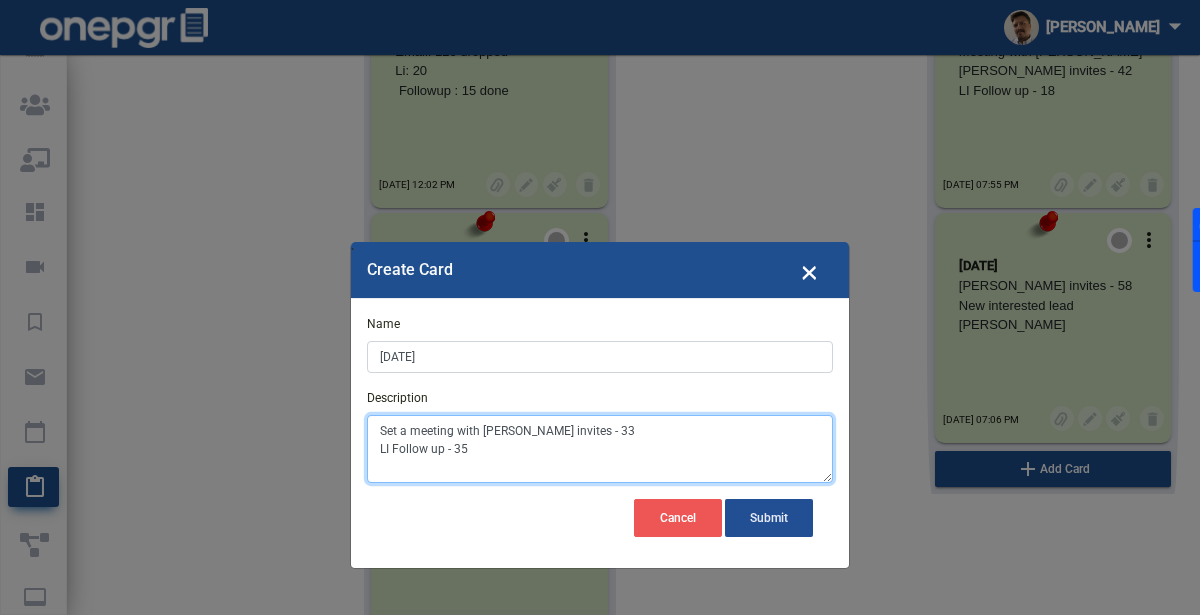 type on "Set a meeting with [PERSON_NAME] invites - 33
LI Follow up - 35" 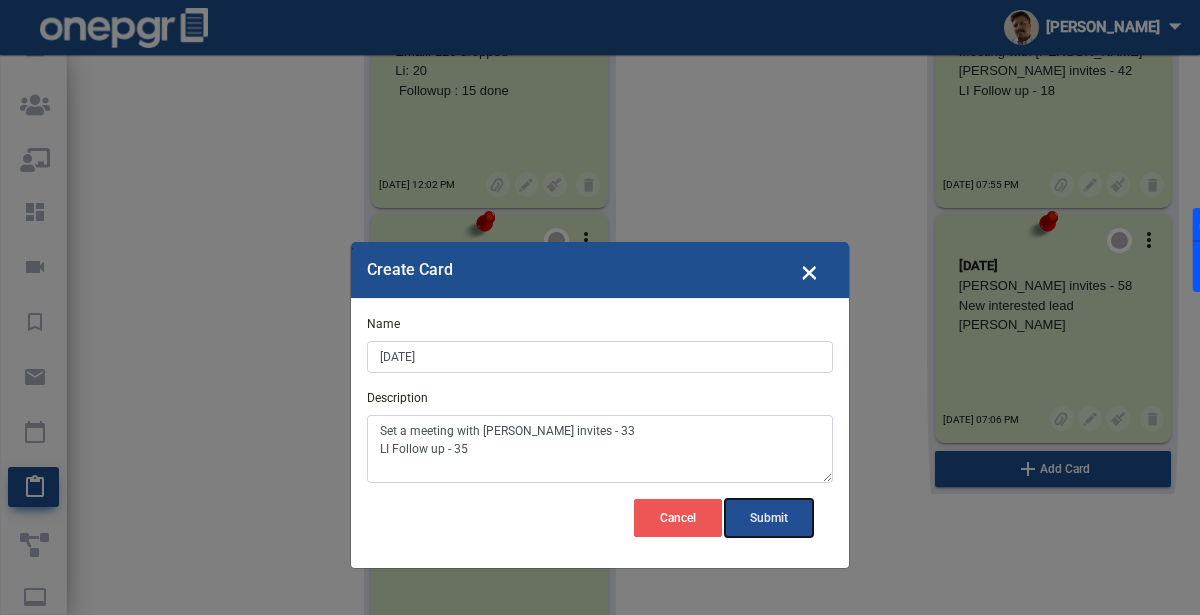 click on "Submit" 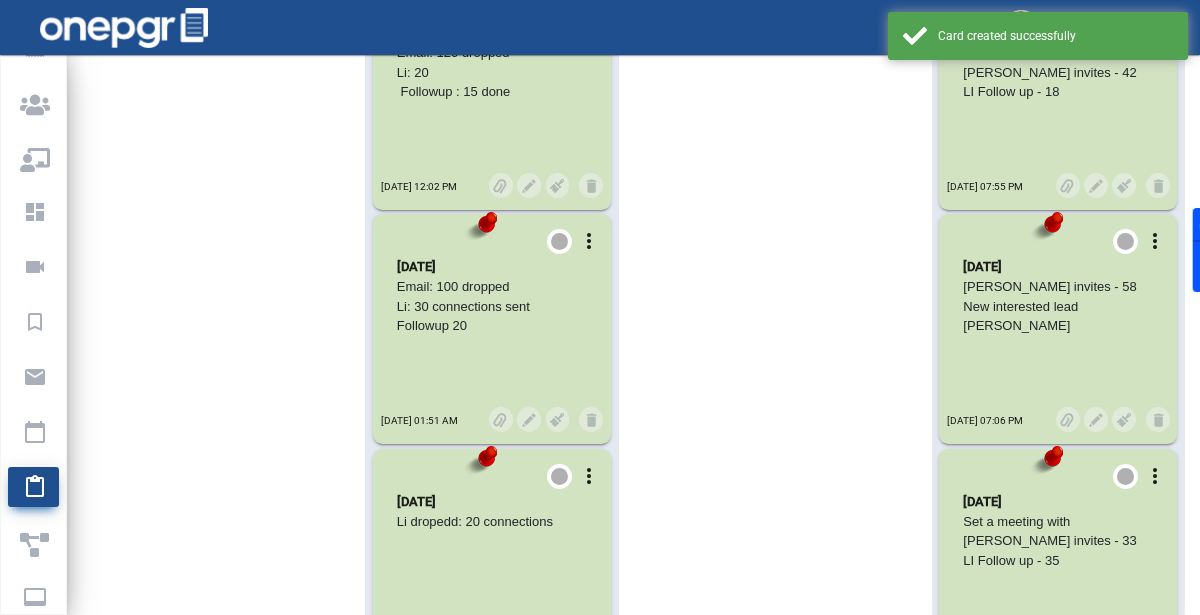 scroll, scrollTop: 8089, scrollLeft: 0, axis: vertical 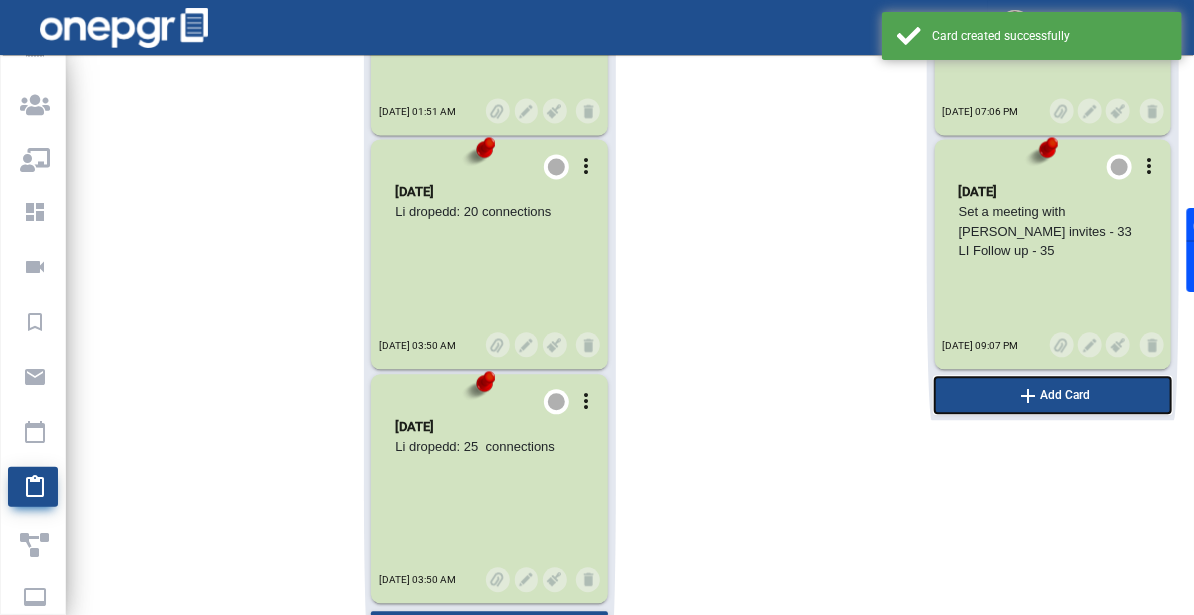 click on "add  Add Card" at bounding box center [1053, 395] 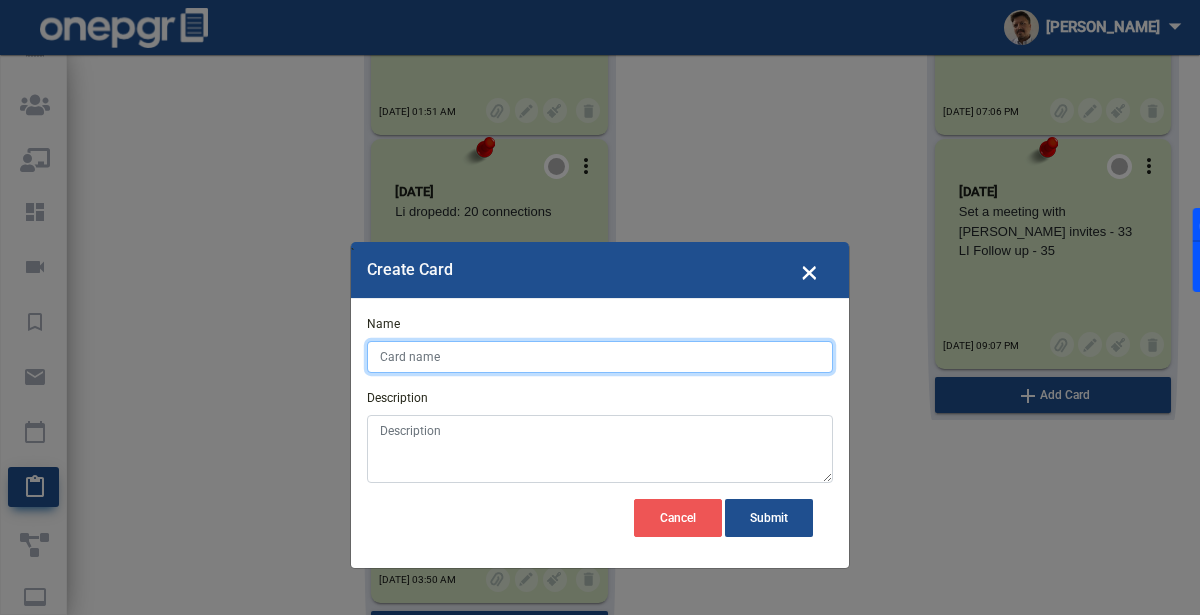 click on "Name" at bounding box center [600, 357] 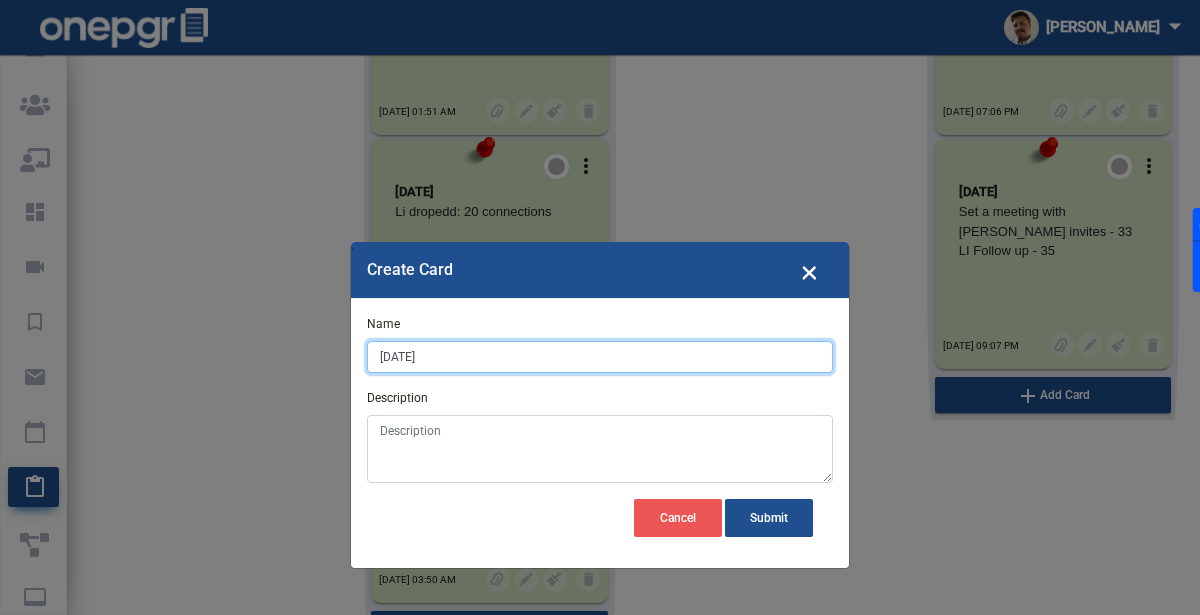 type on "[DATE]" 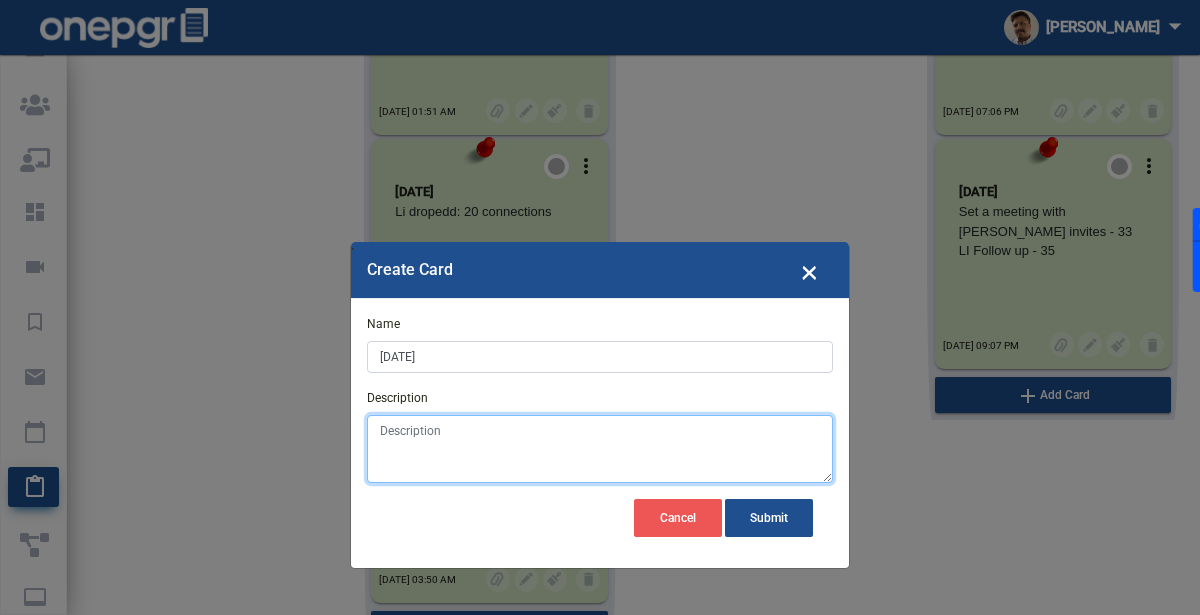 click on "Description" at bounding box center (600, 449) 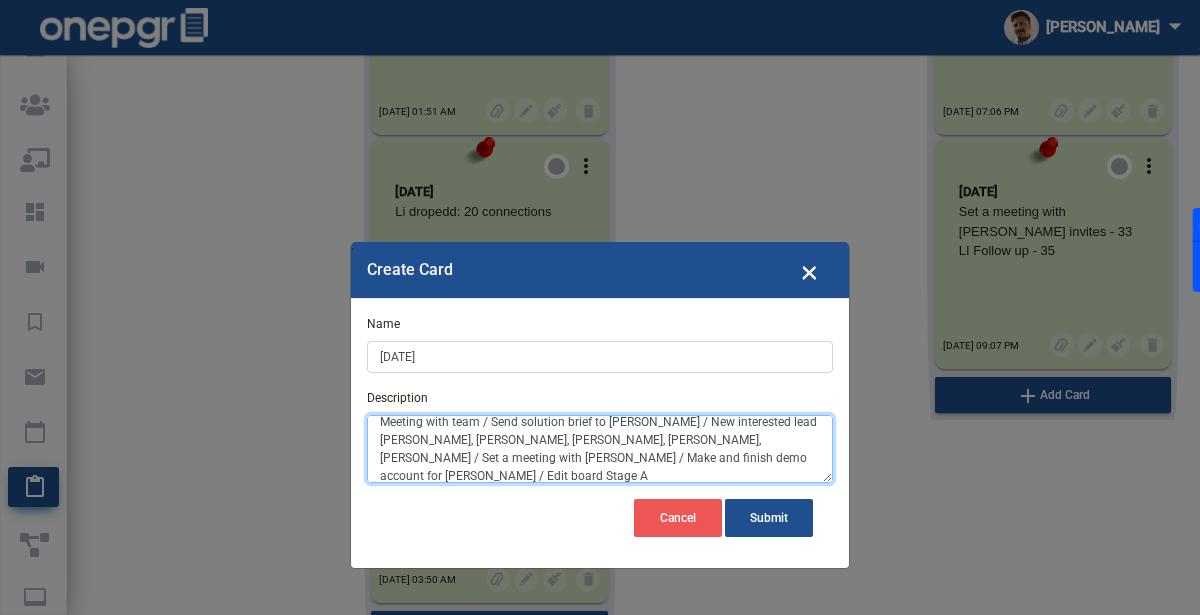 scroll, scrollTop: 0, scrollLeft: 0, axis: both 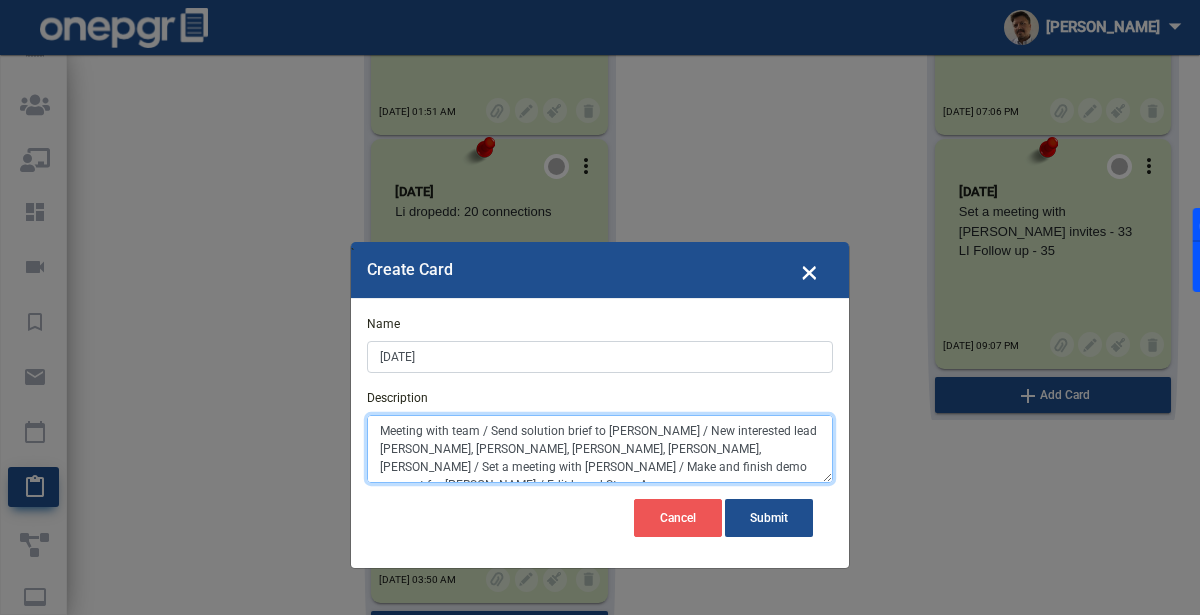 drag, startPoint x: 681, startPoint y: 430, endPoint x: 365, endPoint y: 426, distance: 316.02533 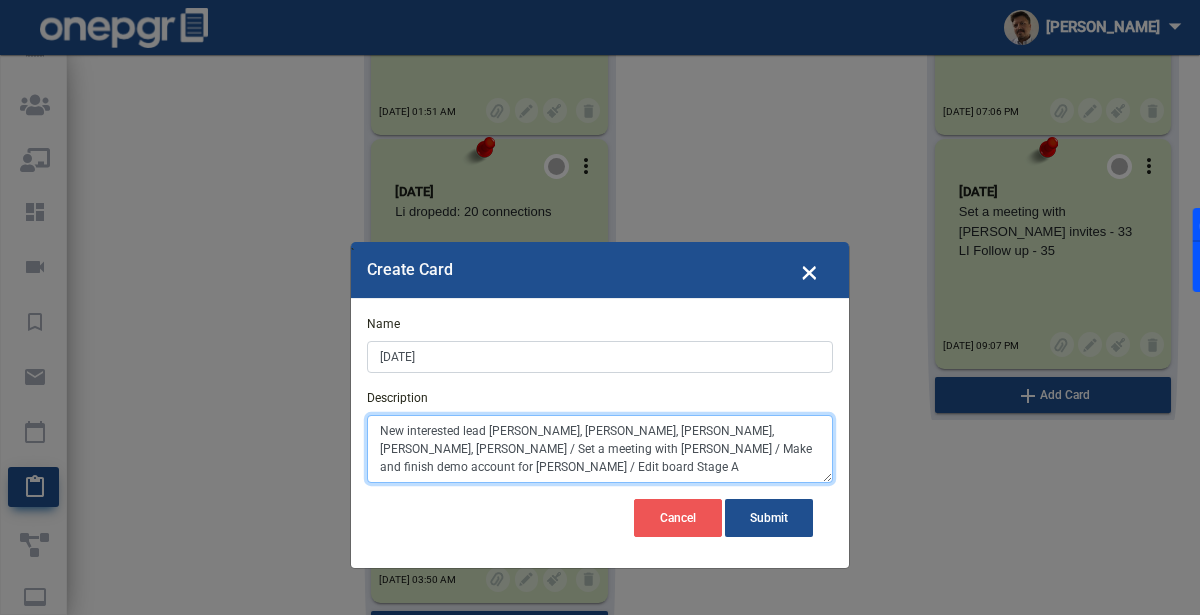 click on "New interested lead [PERSON_NAME], [PERSON_NAME], [PERSON_NAME], [PERSON_NAME], [PERSON_NAME] / Set a meeting with [PERSON_NAME] / Make and finish demo account for [PERSON_NAME] / Edit board Stage A" at bounding box center (600, 449) 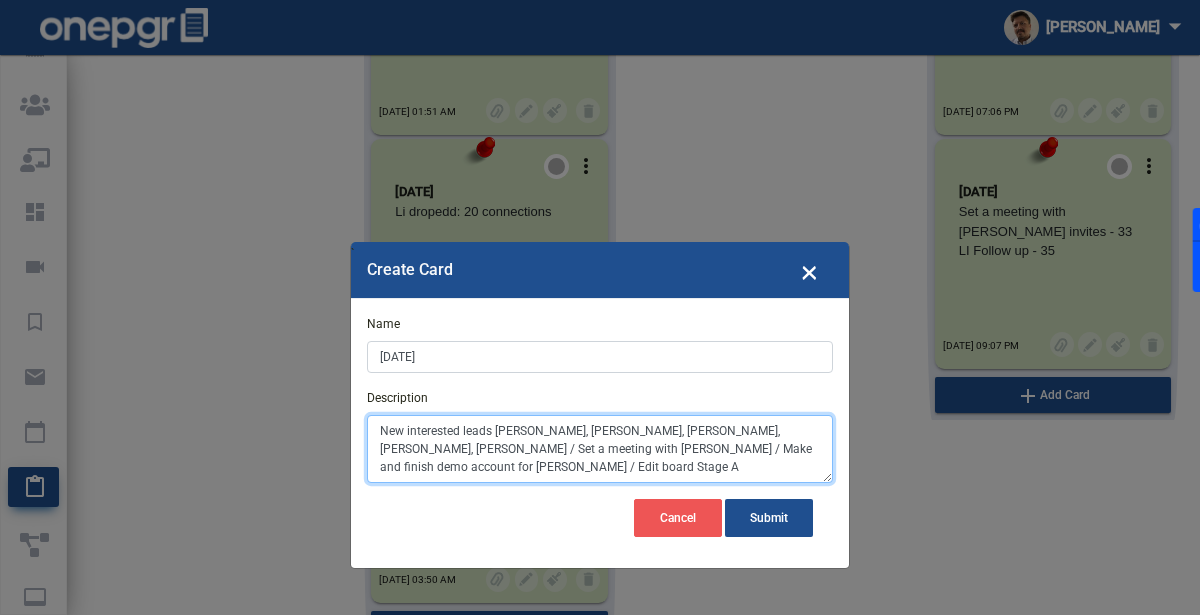 click on "New interested leads [PERSON_NAME], [PERSON_NAME], [PERSON_NAME], [PERSON_NAME], [PERSON_NAME] / Set a meeting with [PERSON_NAME] / Make and finish demo account for [PERSON_NAME] / Edit board Stage A" at bounding box center (600, 449) 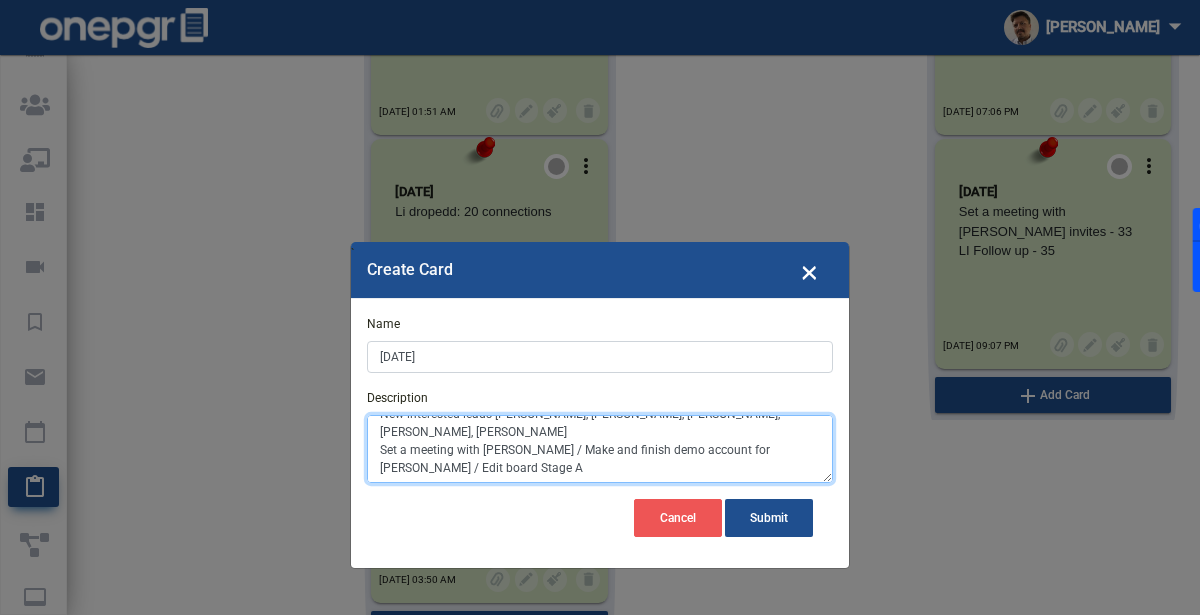 scroll, scrollTop: 16, scrollLeft: 0, axis: vertical 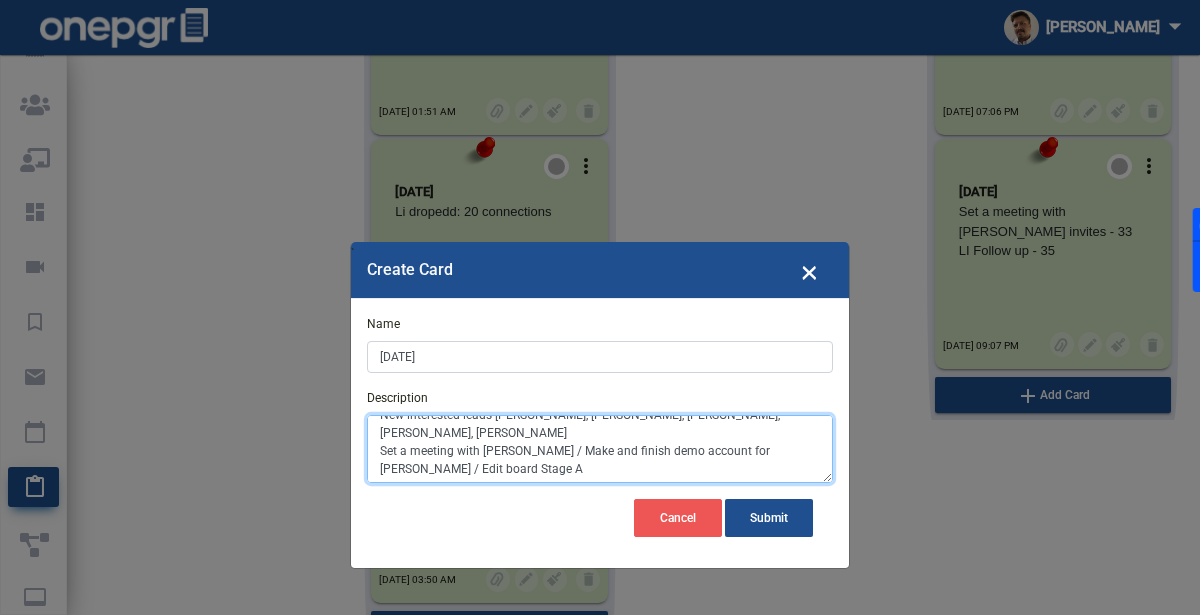 drag, startPoint x: 550, startPoint y: 449, endPoint x: 559, endPoint y: 454, distance: 10.29563 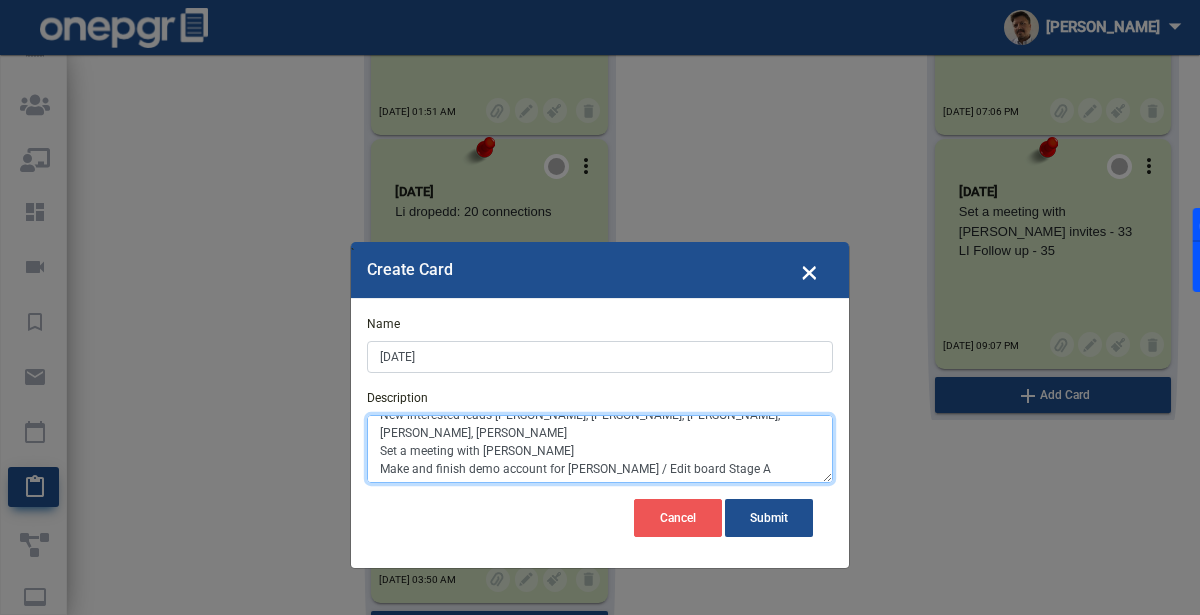 click on "New interested leads [PERSON_NAME], [PERSON_NAME], [PERSON_NAME], [PERSON_NAME], [PERSON_NAME]
Set a meeting with [PERSON_NAME]
Make and finish demo account for [PERSON_NAME] / Edit board Stage A" at bounding box center (600, 449) 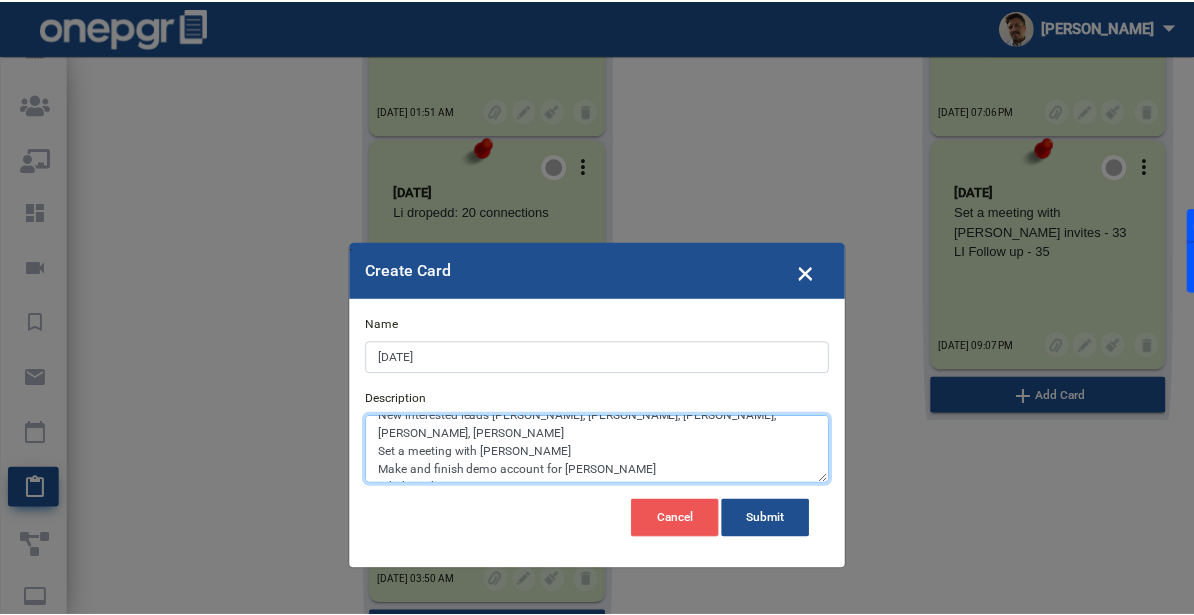 scroll, scrollTop: 27, scrollLeft: 0, axis: vertical 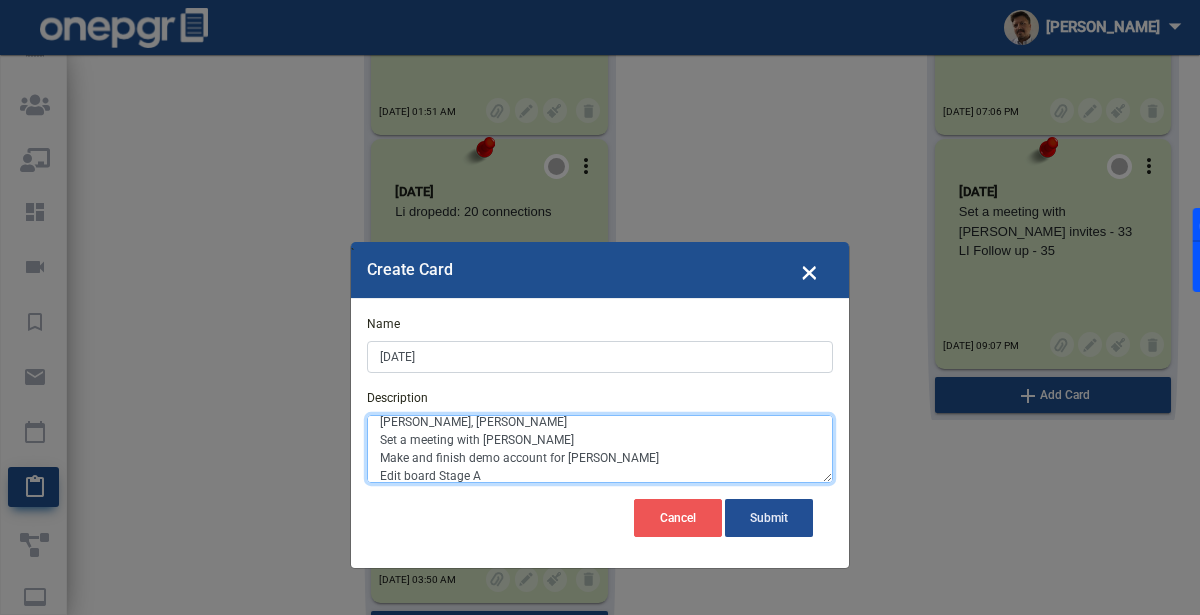 type on "New interested leads [PERSON_NAME], [PERSON_NAME], [PERSON_NAME], [PERSON_NAME], [PERSON_NAME]
Set a meeting with [PERSON_NAME]
Make and finish demo account for [PERSON_NAME]
Edit board Stage A" 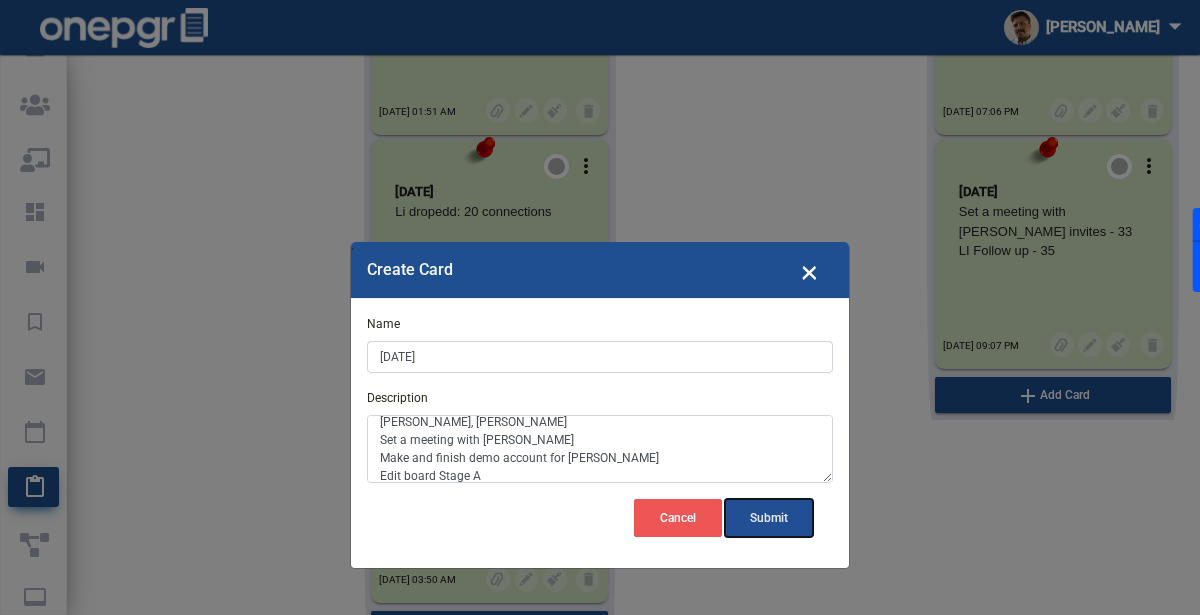 click on "Submit" 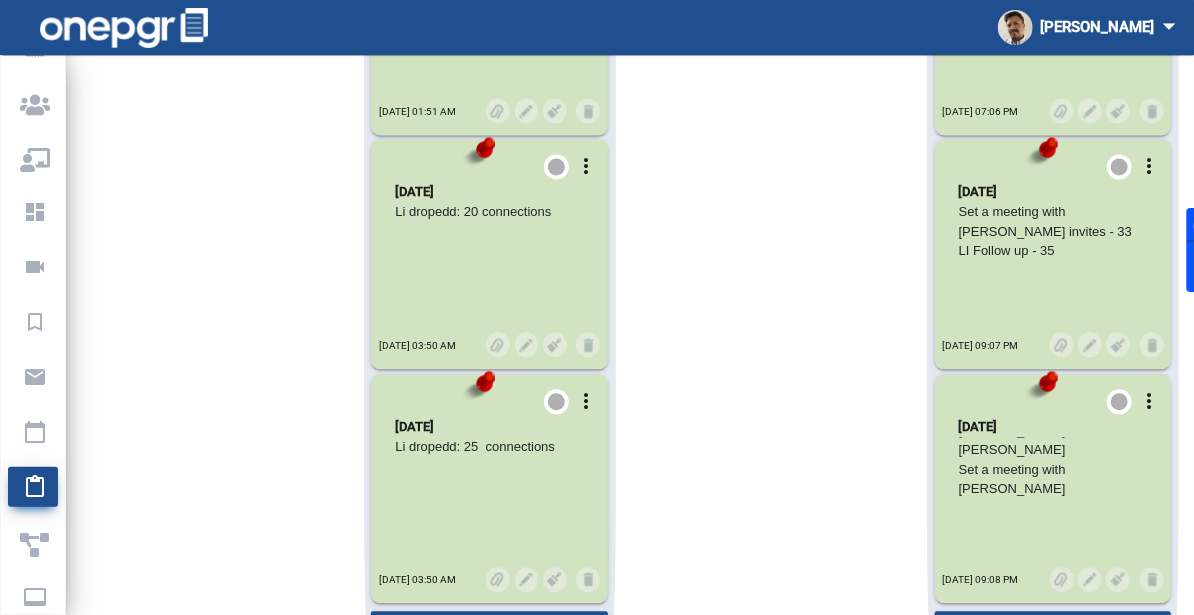 scroll, scrollTop: 0, scrollLeft: 0, axis: both 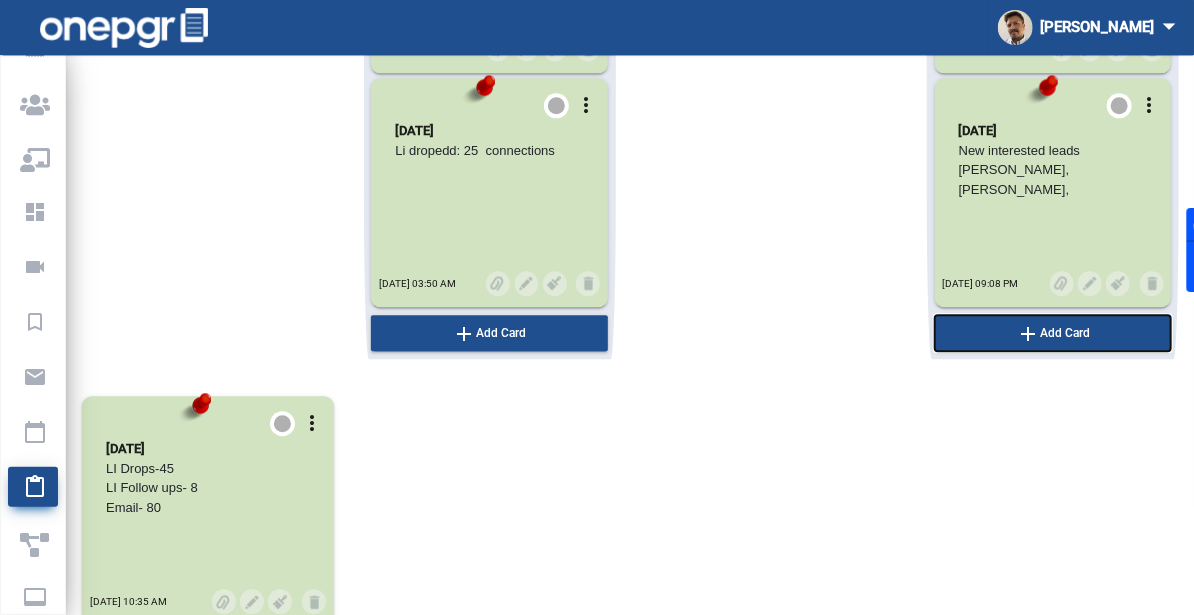 click on "add  Add Card" at bounding box center (489, 333) 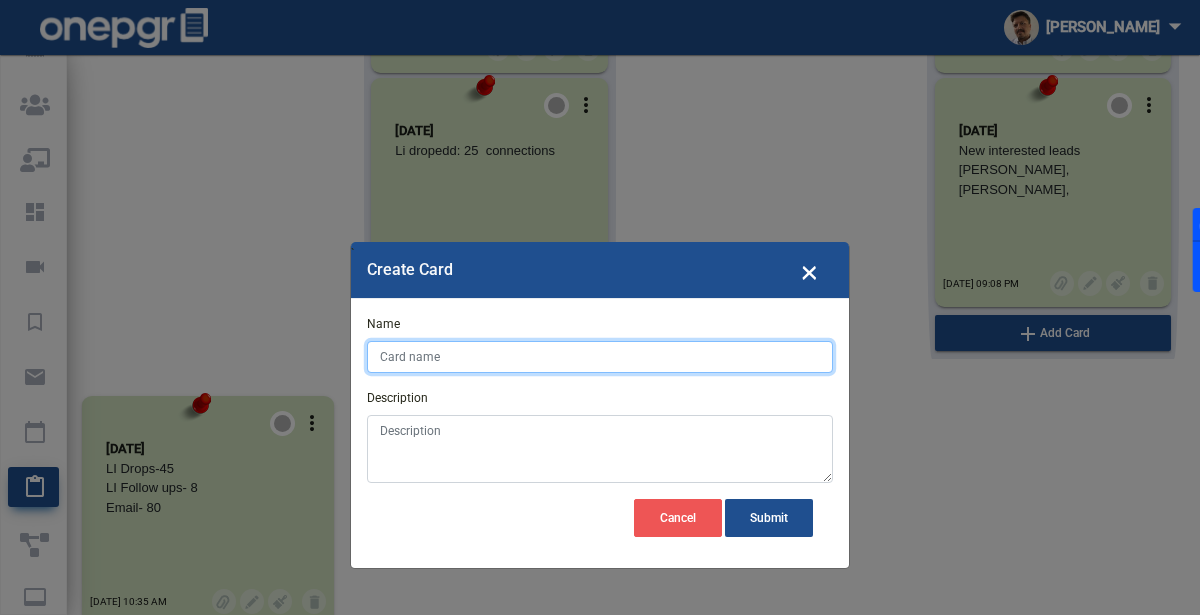 click on "Name" at bounding box center [600, 357] 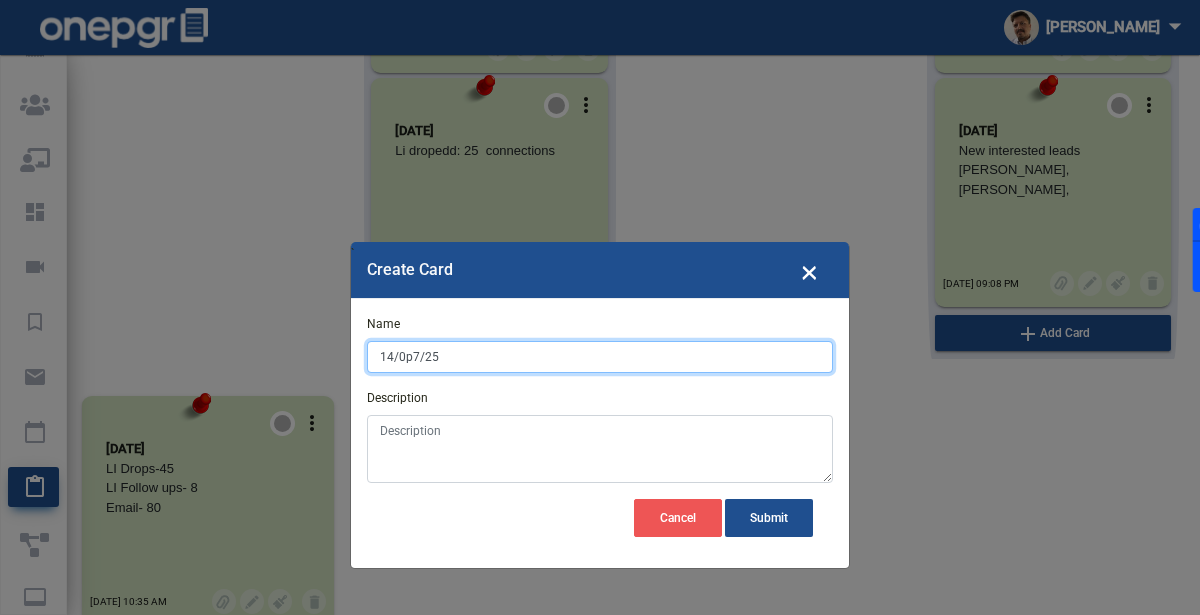 click on "14/0p7/25" at bounding box center [600, 357] 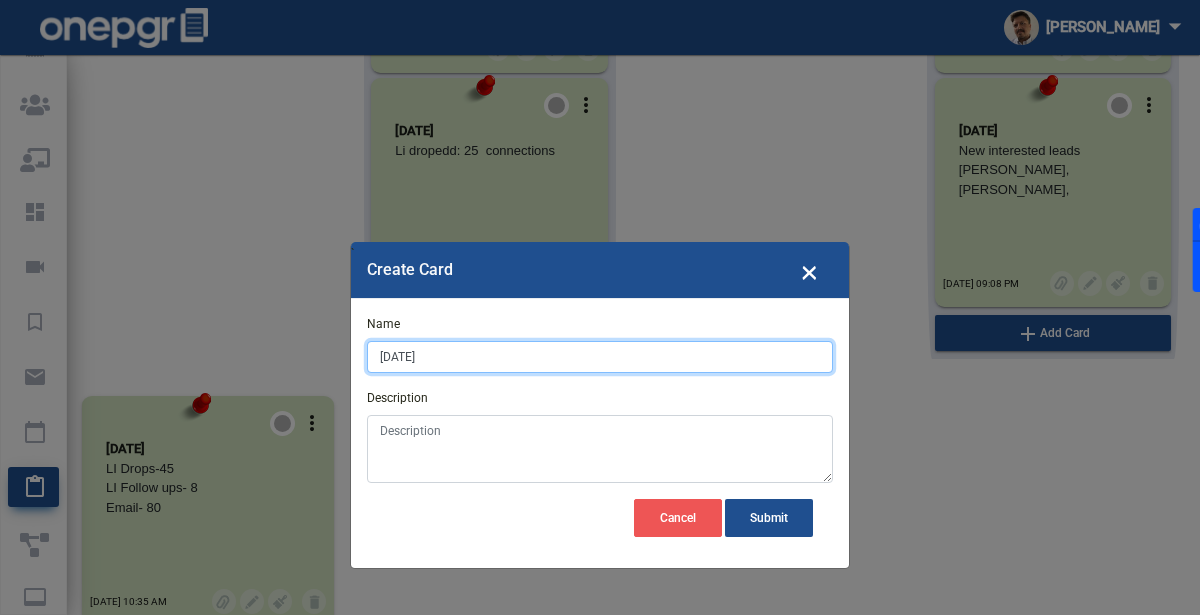 type on "[DATE]" 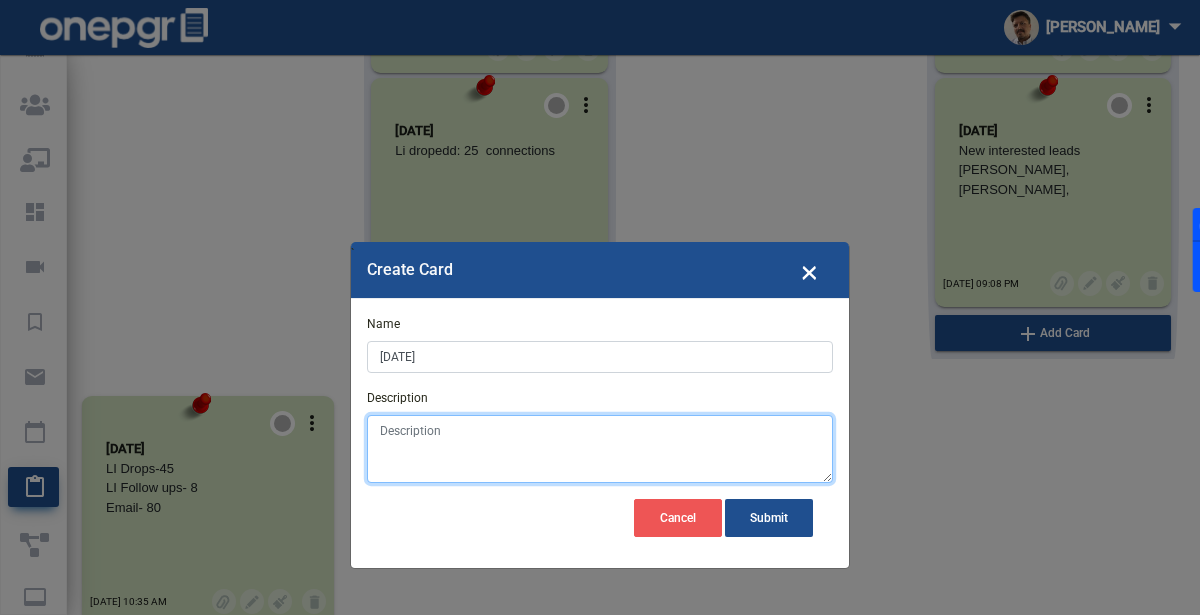 click on "Description" at bounding box center [600, 449] 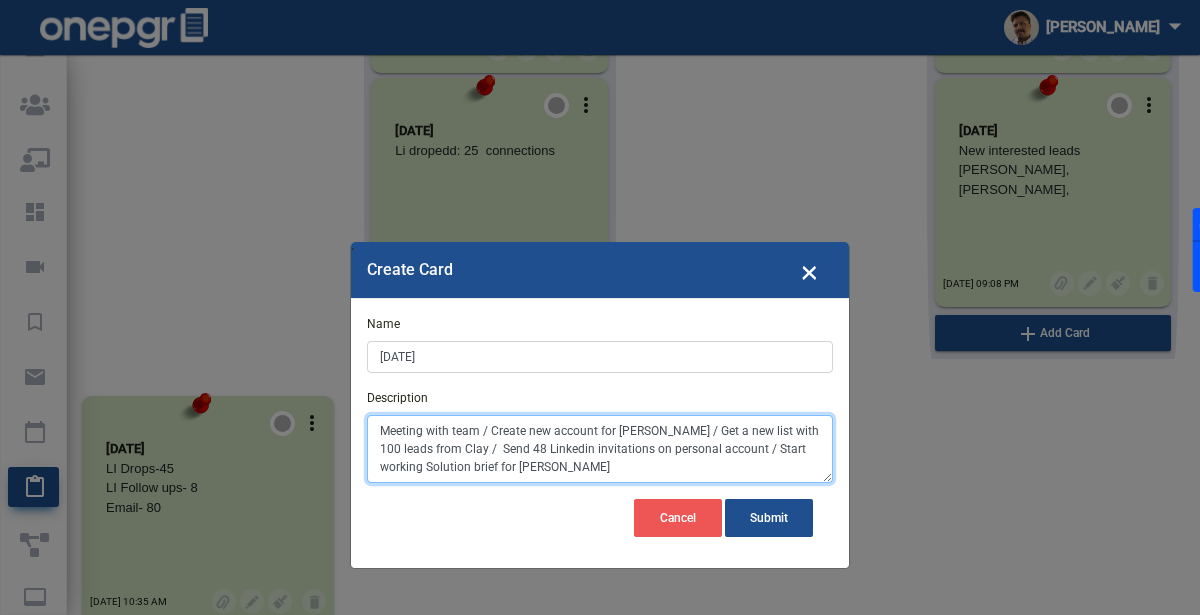 drag, startPoint x: 376, startPoint y: 432, endPoint x: 664, endPoint y: 434, distance: 288.00696 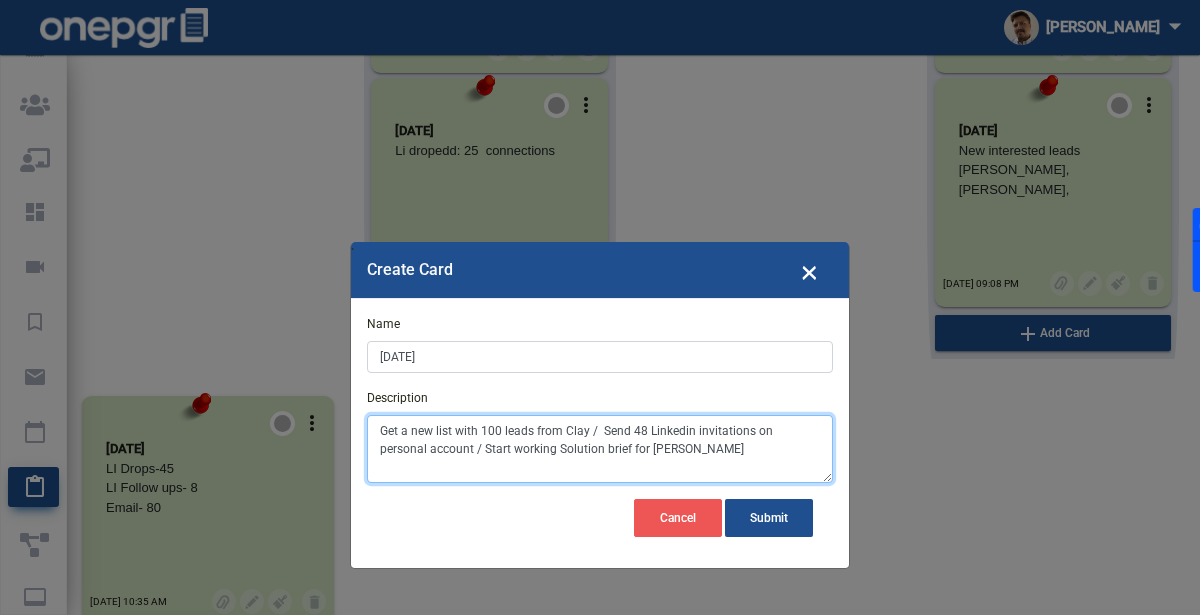drag, startPoint x: 632, startPoint y: 429, endPoint x: 590, endPoint y: 430, distance: 42.0119 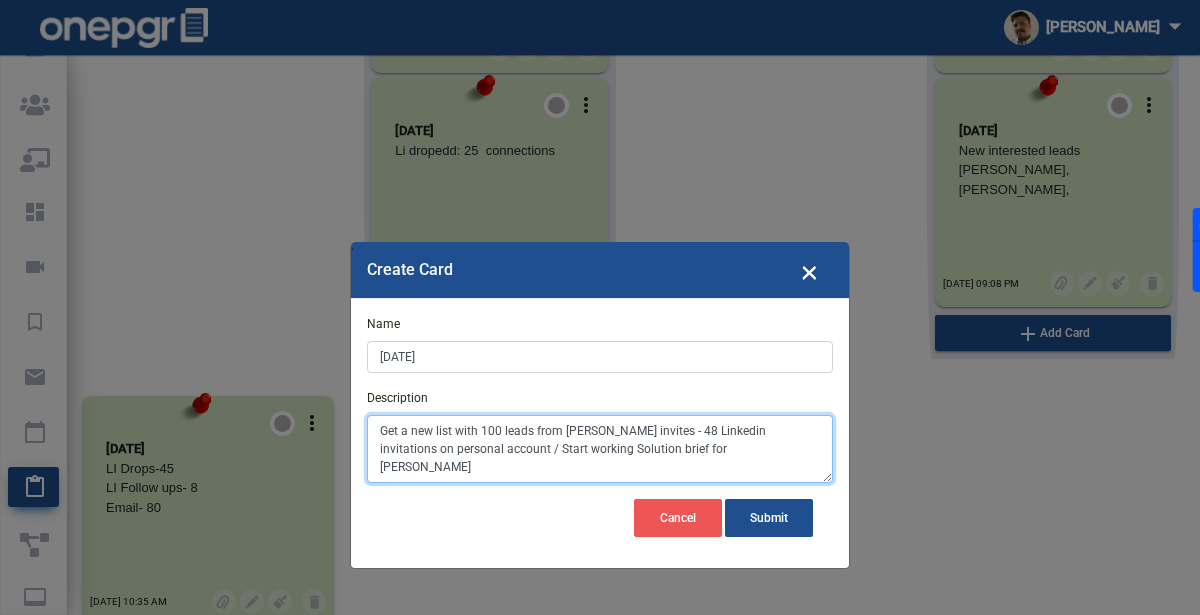 drag, startPoint x: 452, startPoint y: 444, endPoint x: 673, endPoint y: 451, distance: 221.11082 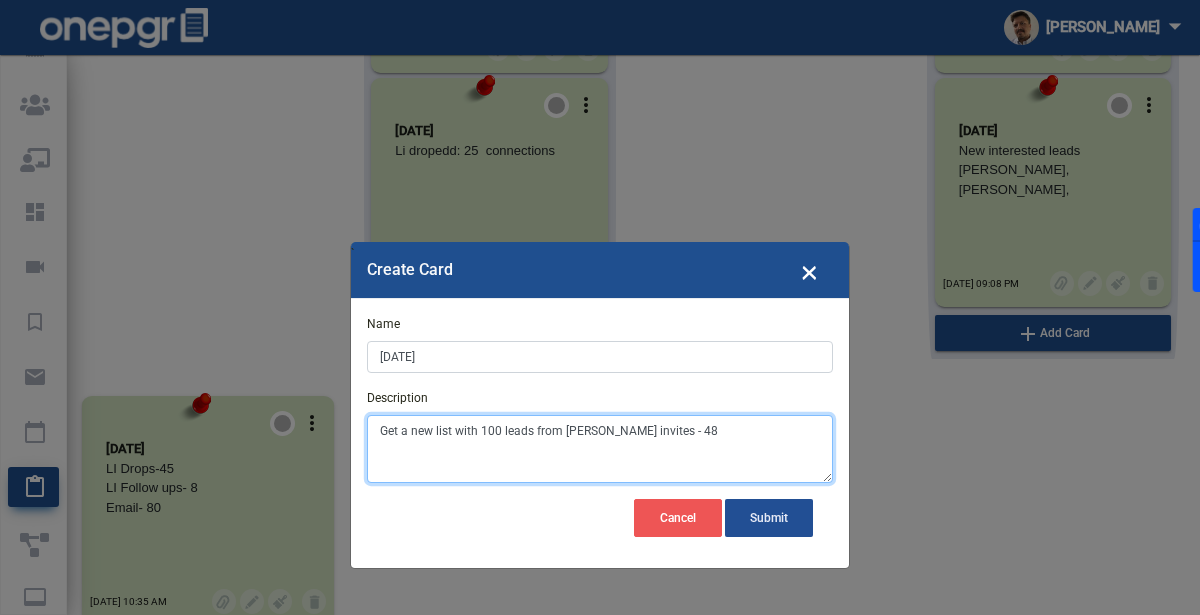 type on "Get a new list with 100 leads from [PERSON_NAME] invites - 48" 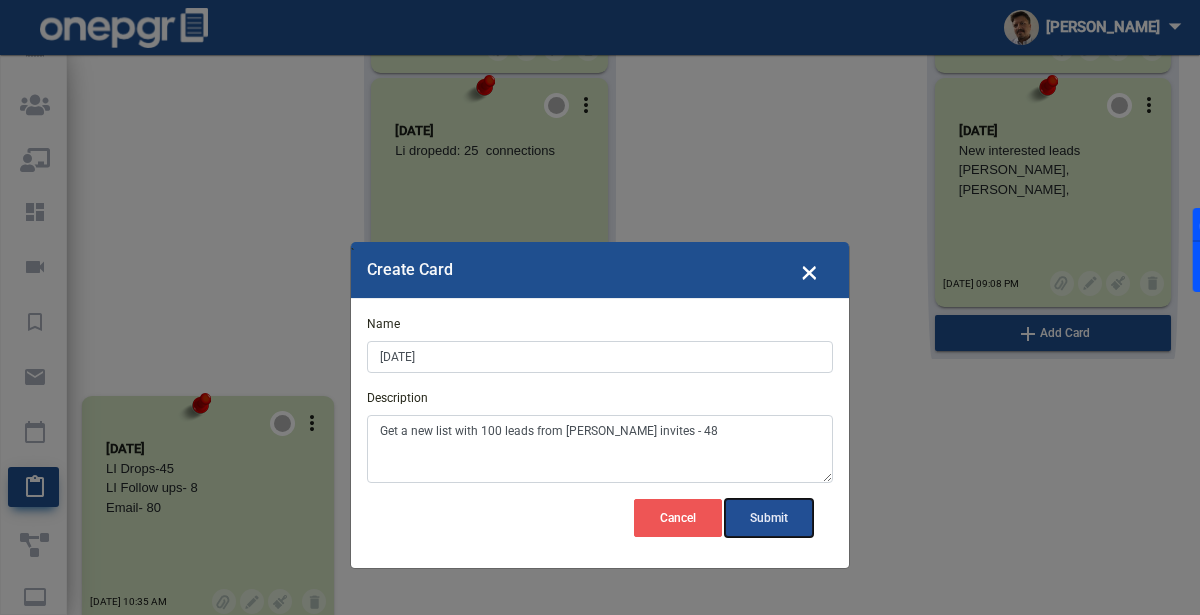 click on "Submit" 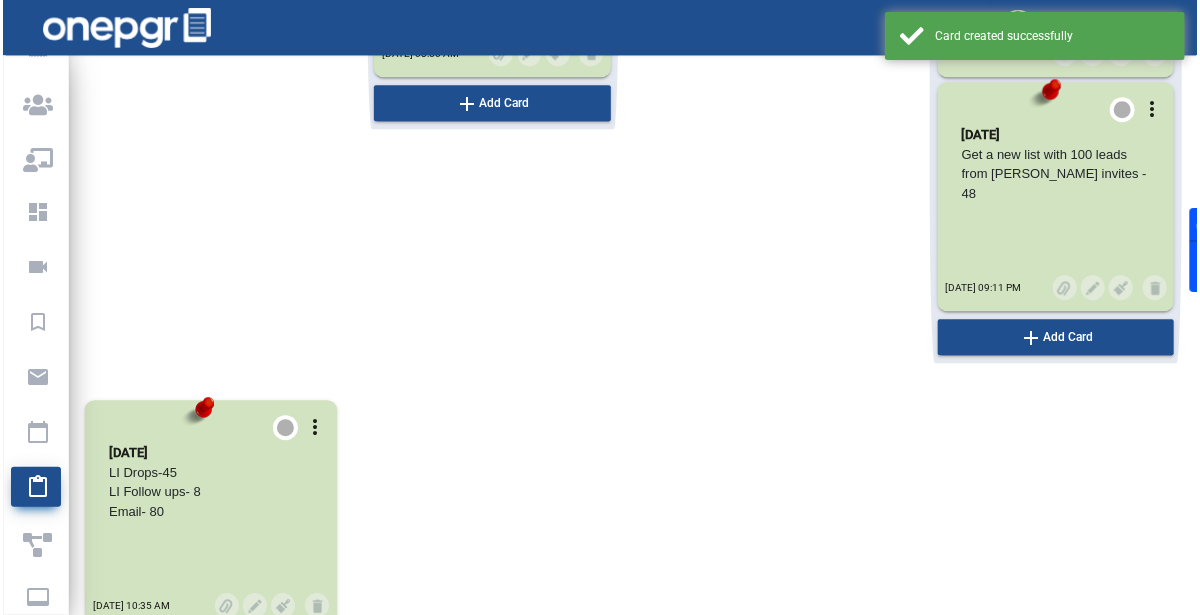 scroll, scrollTop: 8623, scrollLeft: 0, axis: vertical 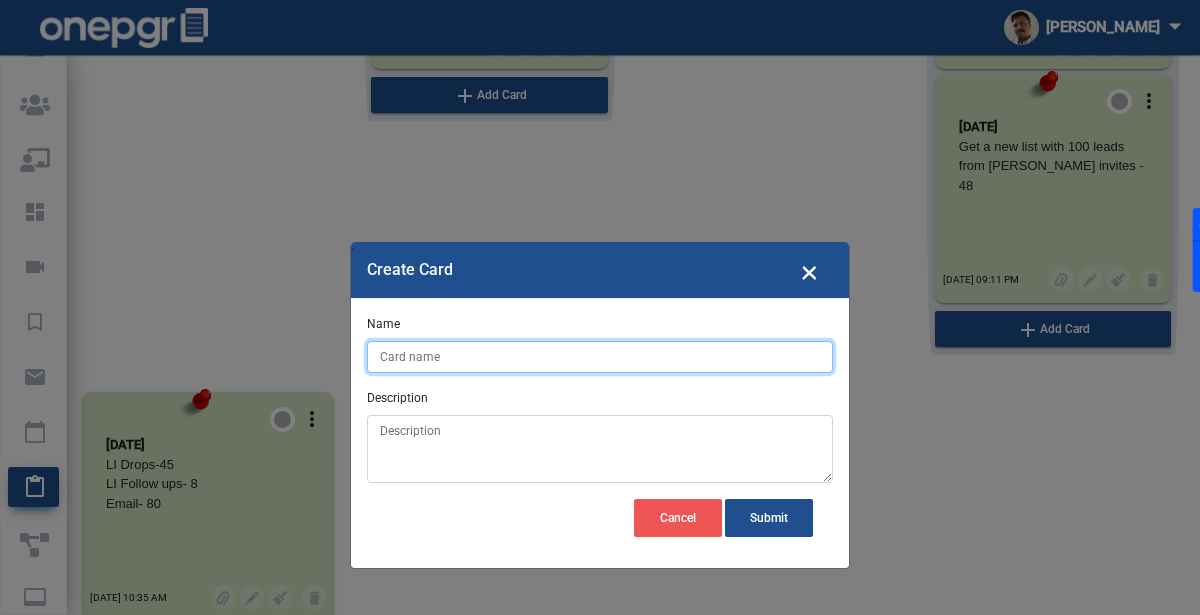 click on "Name" at bounding box center [600, 357] 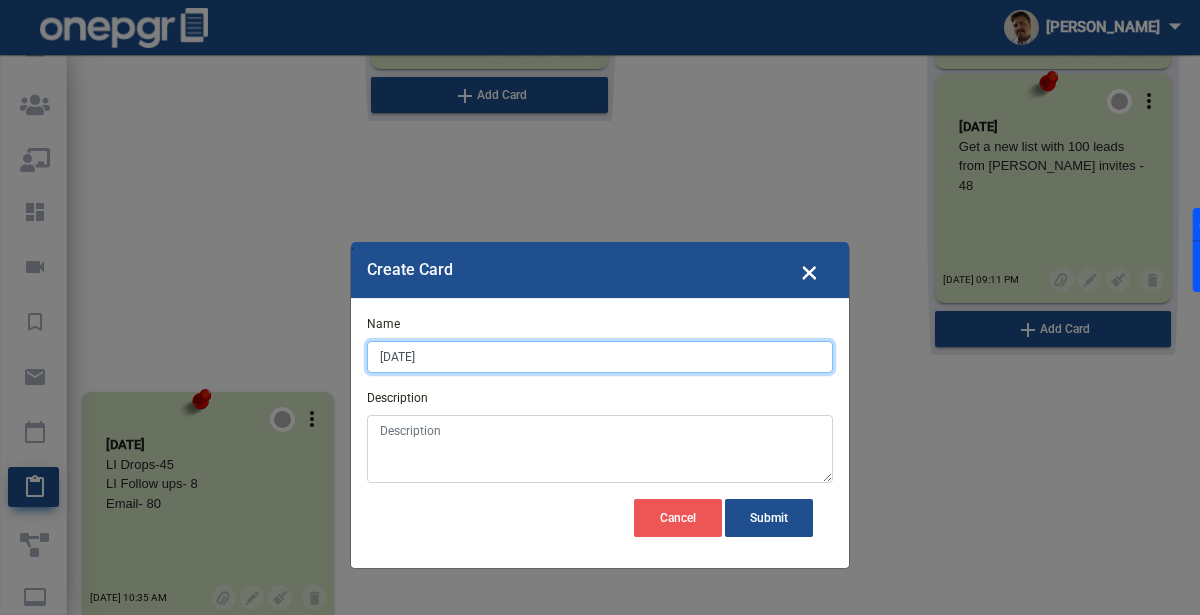 type on "[DATE]" 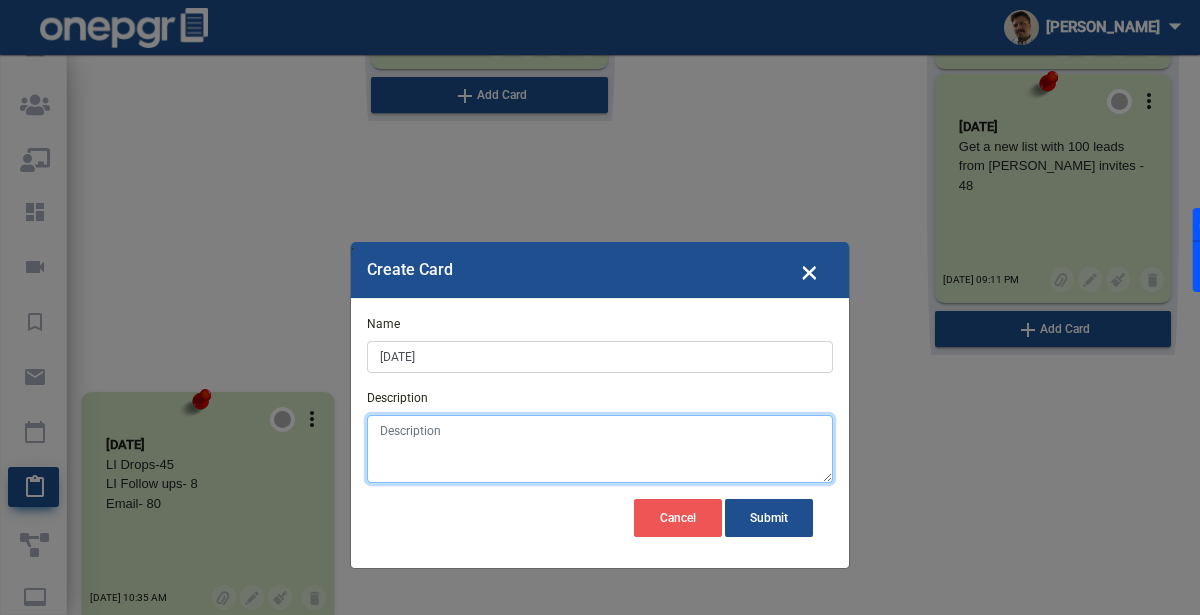 click on "Description" at bounding box center [600, 449] 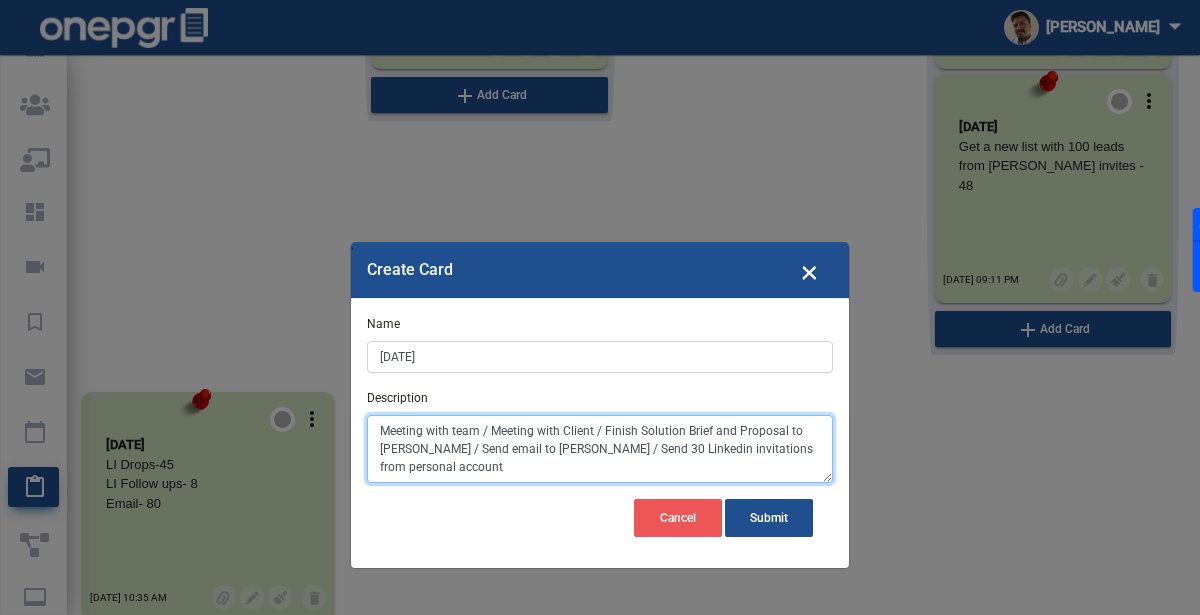 drag, startPoint x: 604, startPoint y: 428, endPoint x: 376, endPoint y: 428, distance: 228 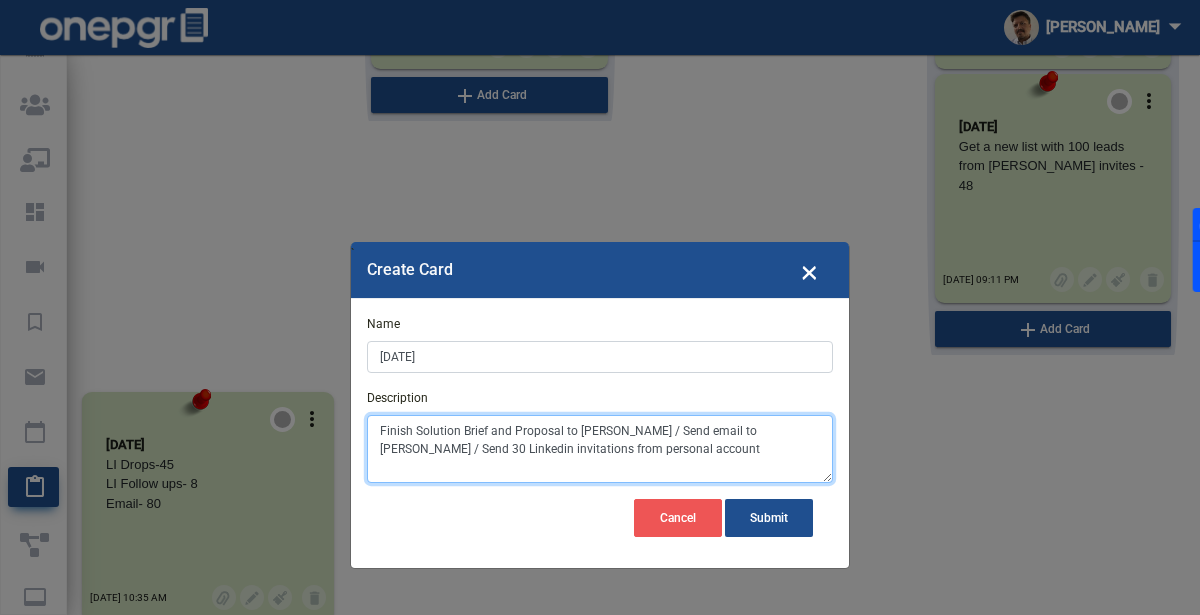 drag, startPoint x: 634, startPoint y: 430, endPoint x: 782, endPoint y: 431, distance: 148.00337 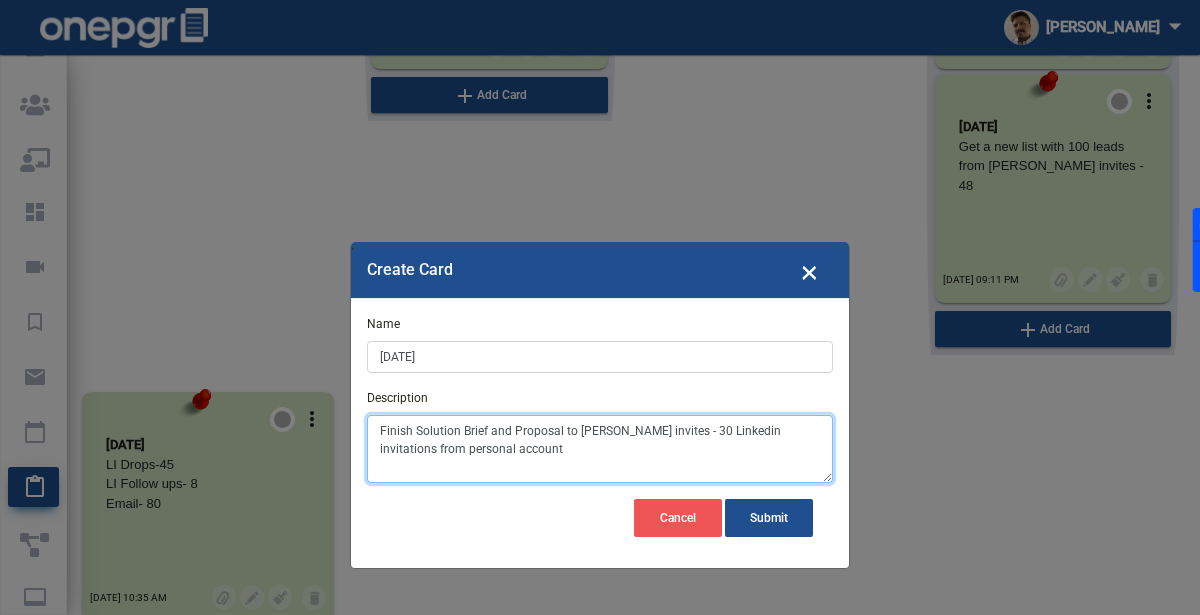 drag, startPoint x: 454, startPoint y: 446, endPoint x: 685, endPoint y: 447, distance: 231.00217 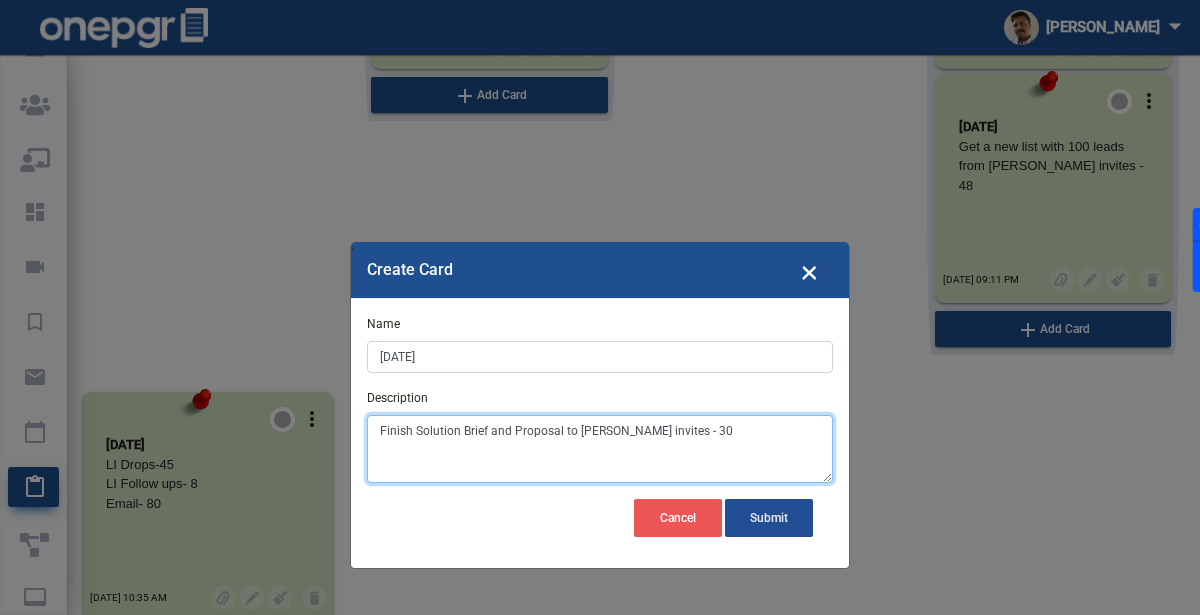 type on "Finish Solution Brief and Proposal to [PERSON_NAME] invites - 30" 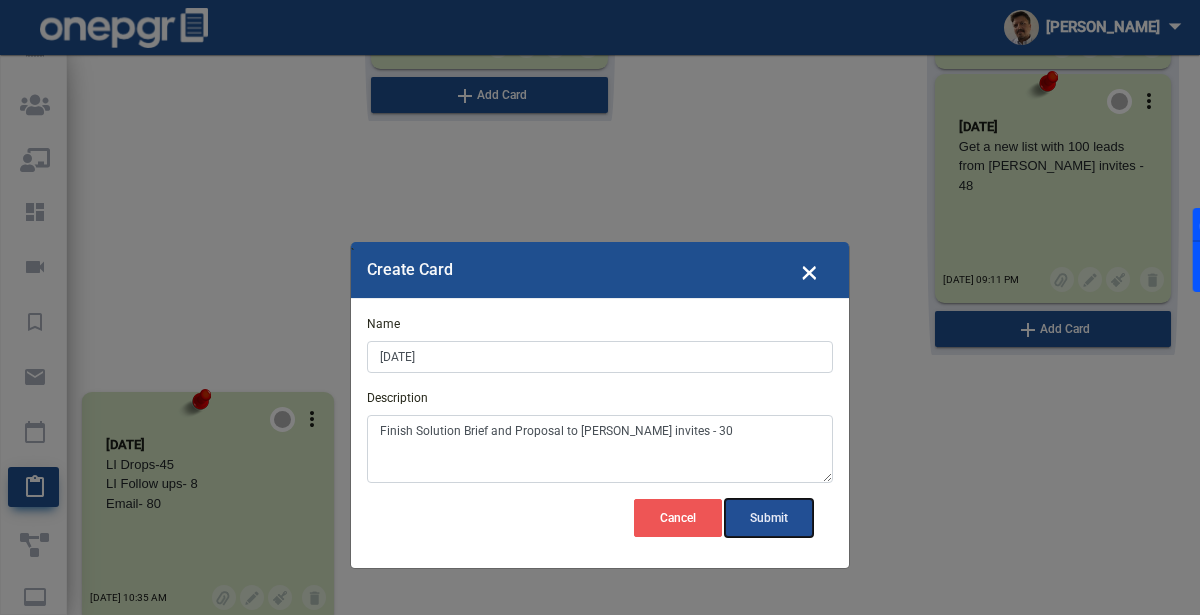 click on "Submit" 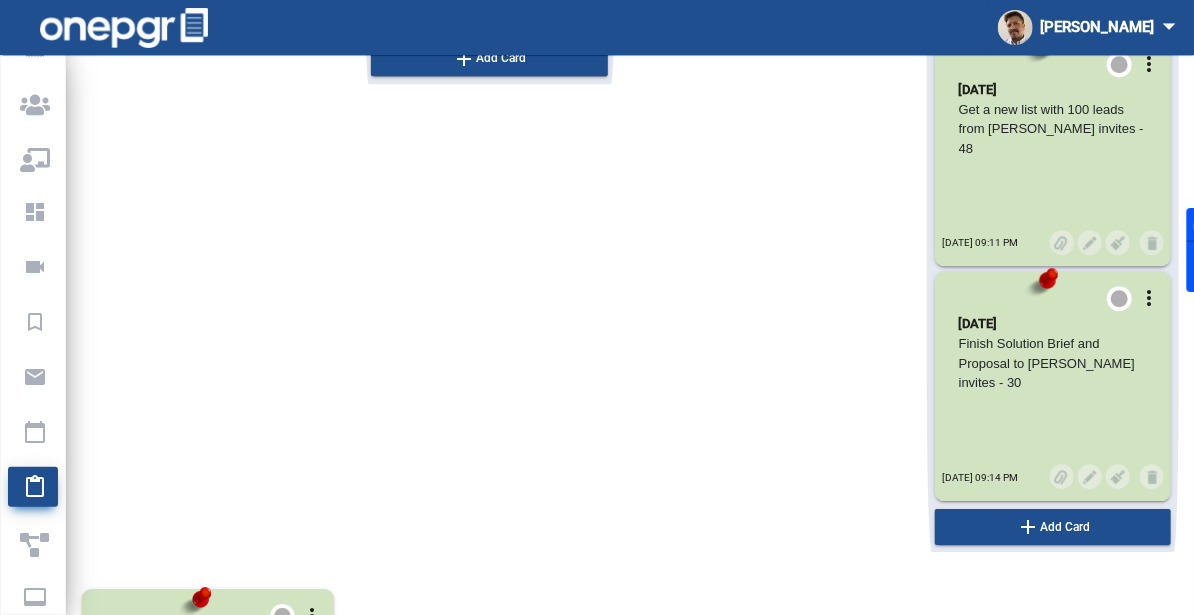scroll, scrollTop: 8845, scrollLeft: 0, axis: vertical 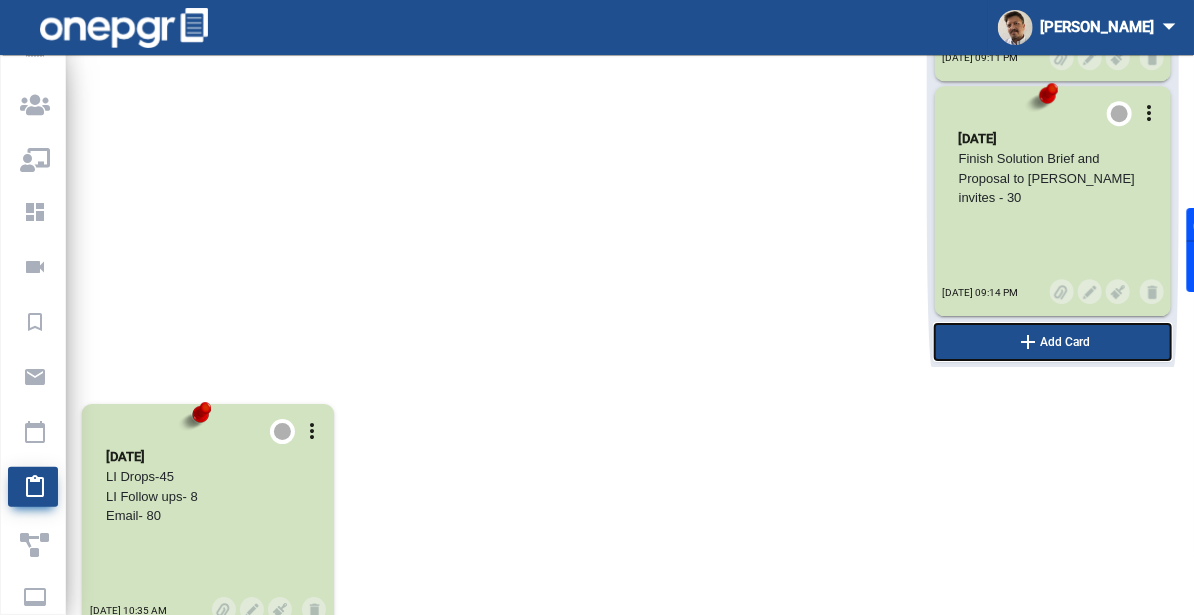 click on "add  Add Card" at bounding box center (1053, 342) 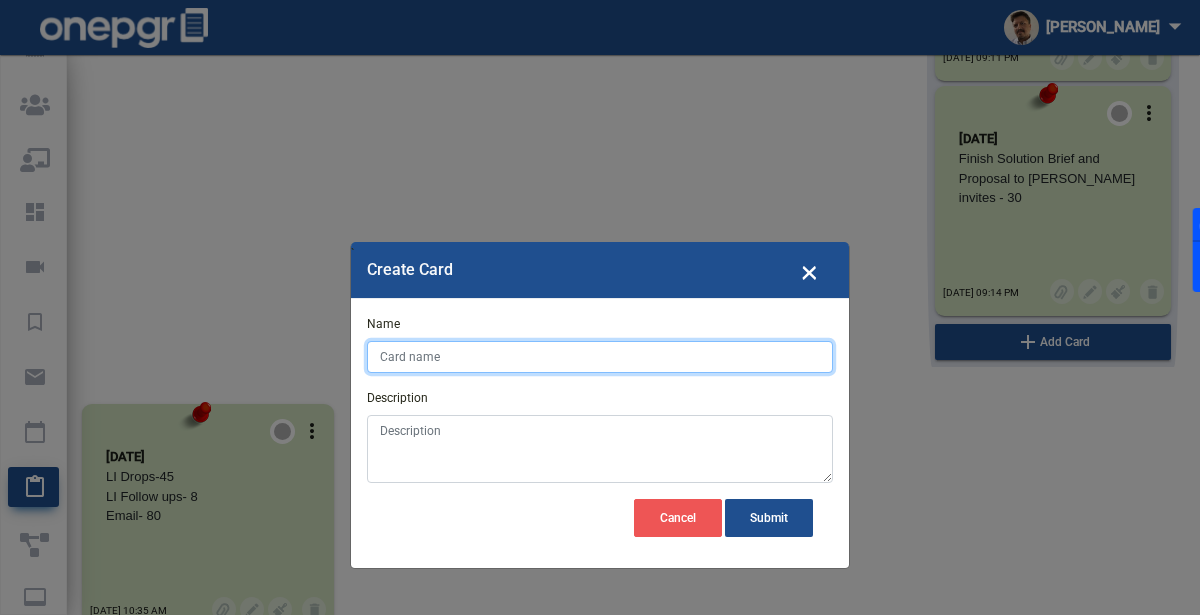 click on "Name" at bounding box center (600, 357) 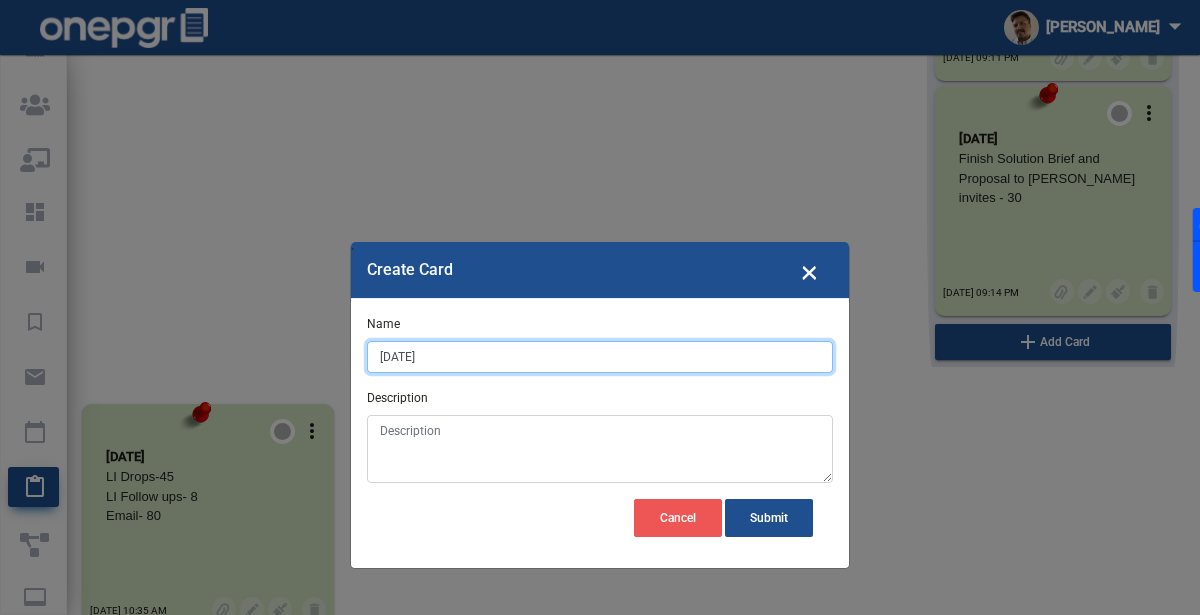 type on "[DATE]" 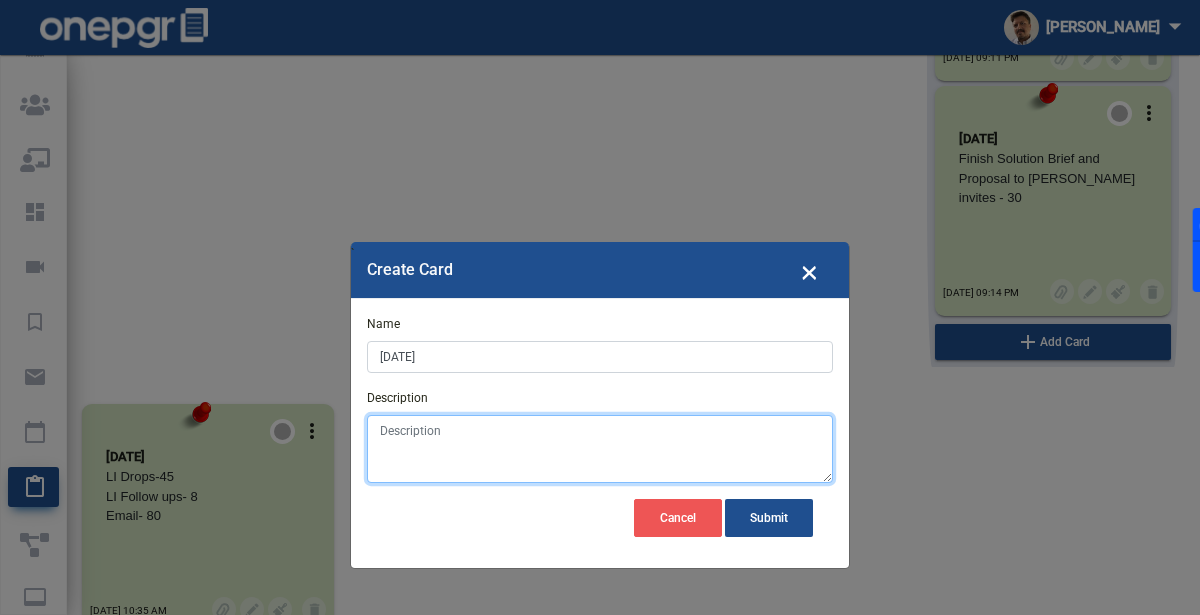 click on "Description" at bounding box center (600, 449) 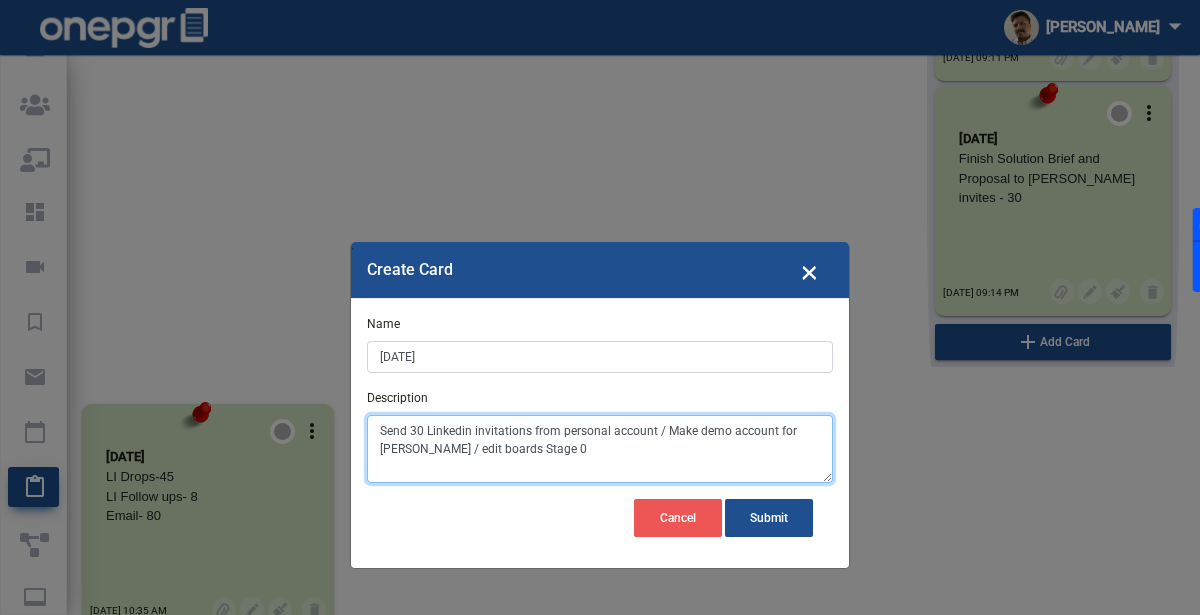drag, startPoint x: 408, startPoint y: 430, endPoint x: 366, endPoint y: 433, distance: 42.107006 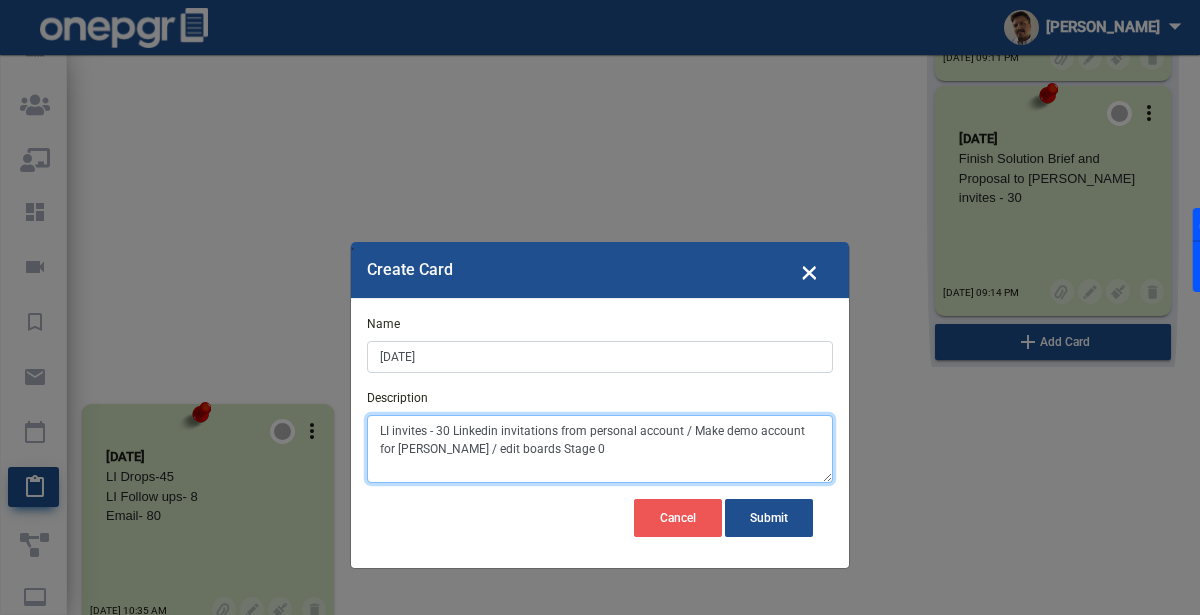 drag, startPoint x: 699, startPoint y: 433, endPoint x: 686, endPoint y: 433, distance: 13 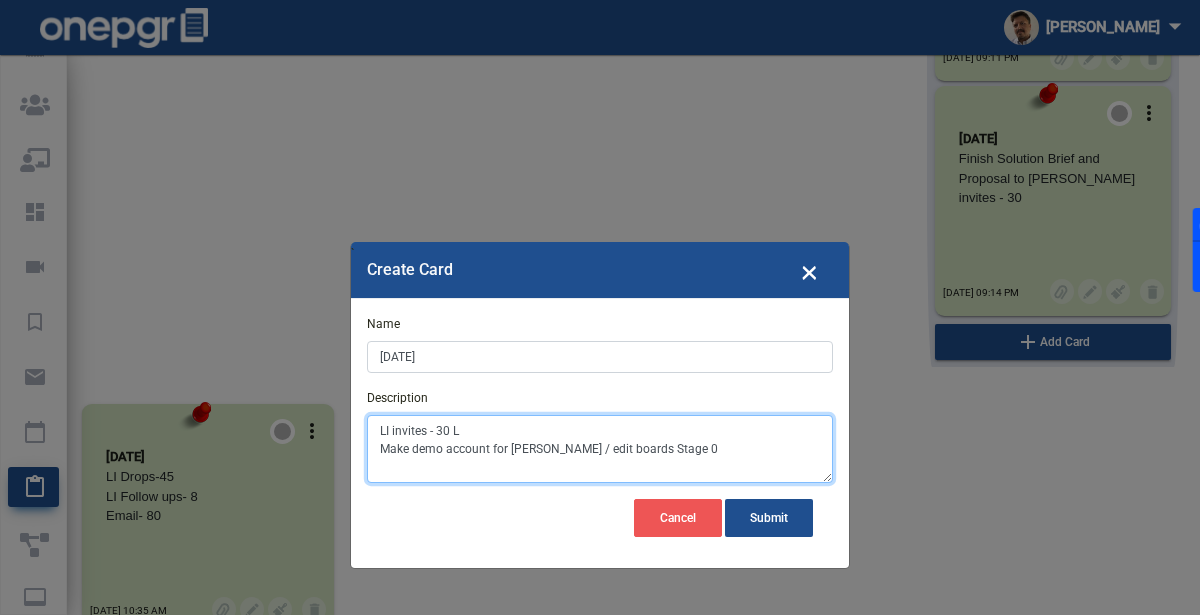 click on "LI invites - 30 L
Make demo account for [PERSON_NAME] / edit boards Stage 0" at bounding box center (600, 449) 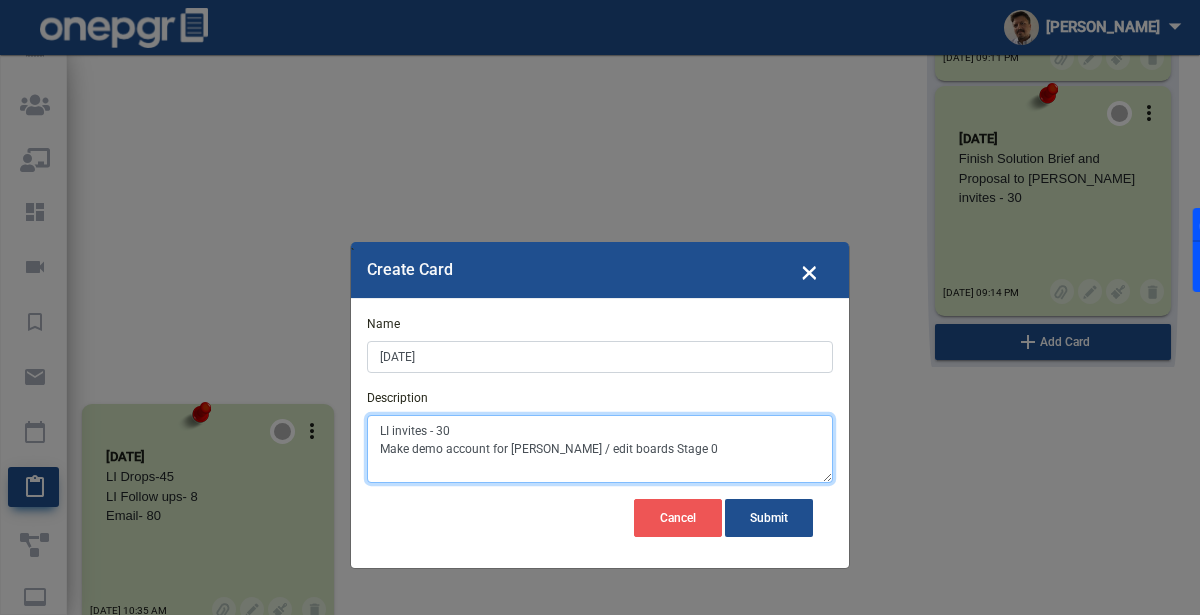 drag, startPoint x: 579, startPoint y: 448, endPoint x: 695, endPoint y: 454, distance: 116.15507 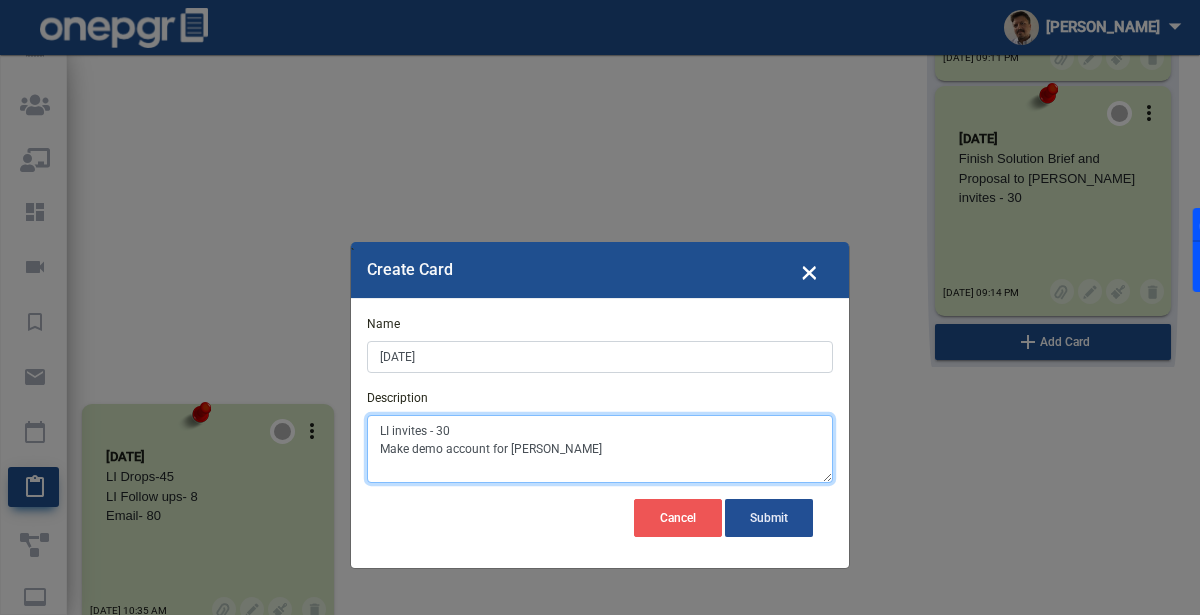 type on "LI invites - 30
Make demo account for [PERSON_NAME]" 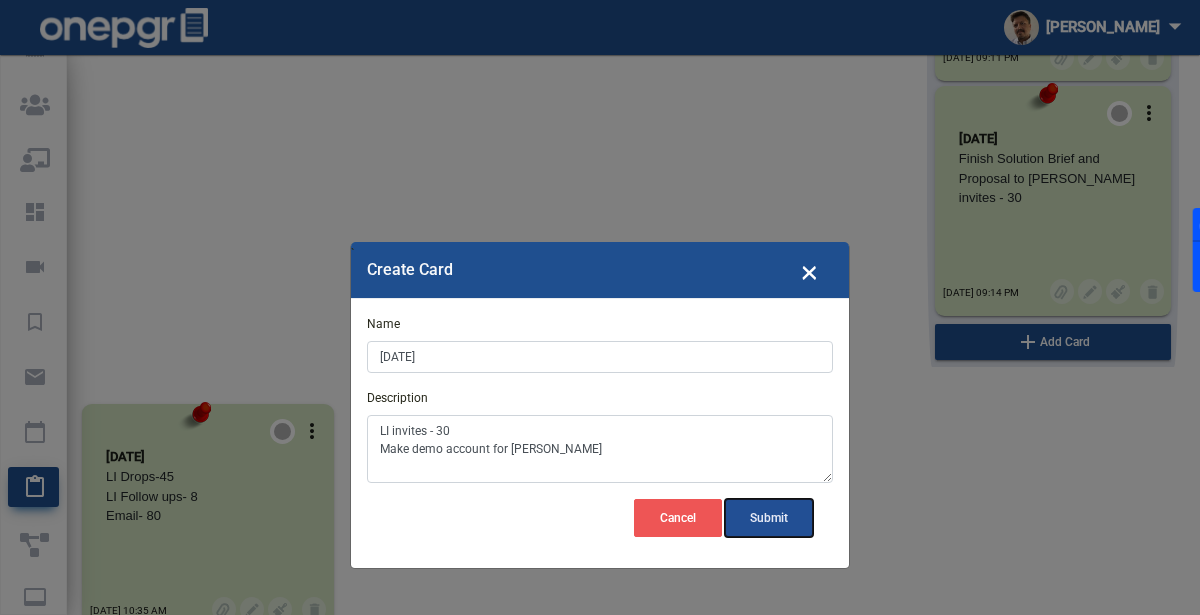 click on "Submit" 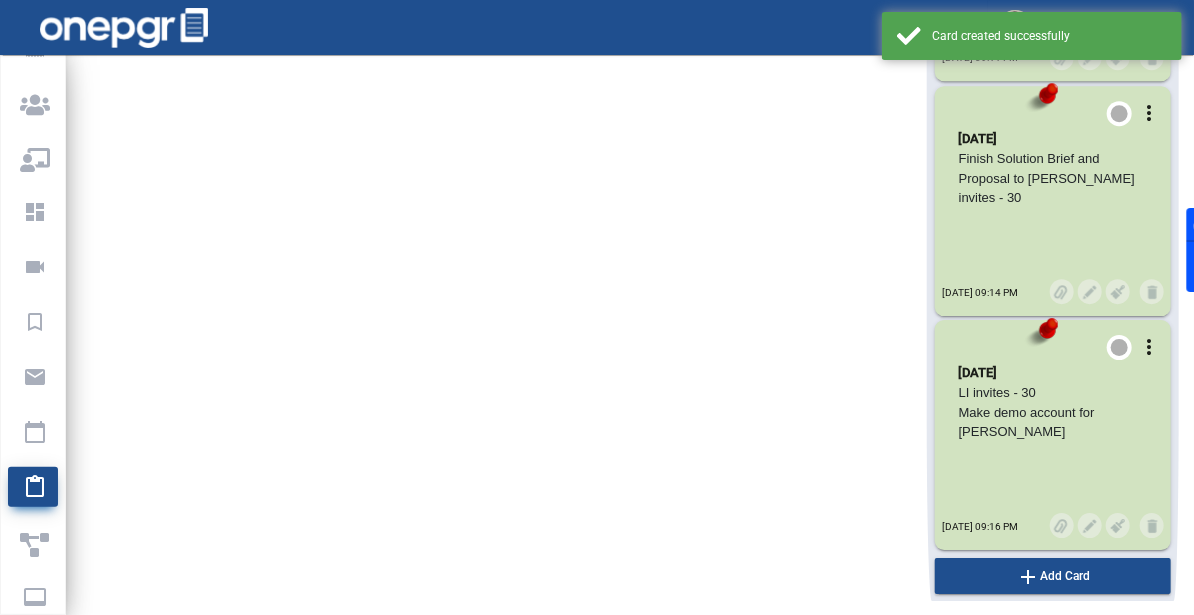 click on "LI invites - 30
Make demo account for [PERSON_NAME]" at bounding box center (1053, 414) 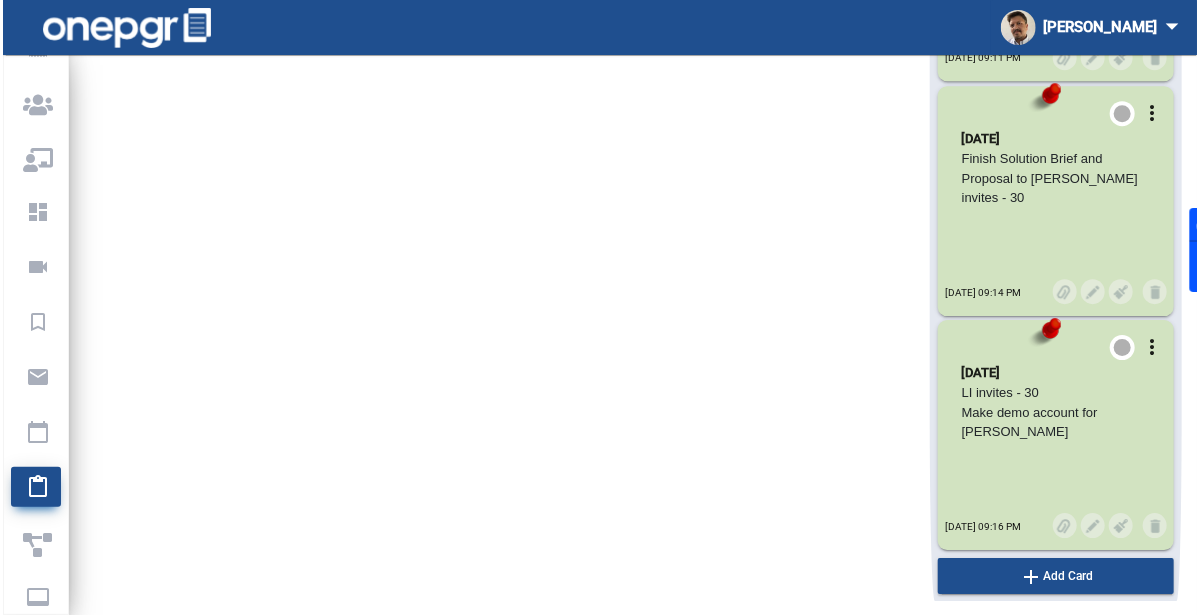 scroll, scrollTop: 9068, scrollLeft: 0, axis: vertical 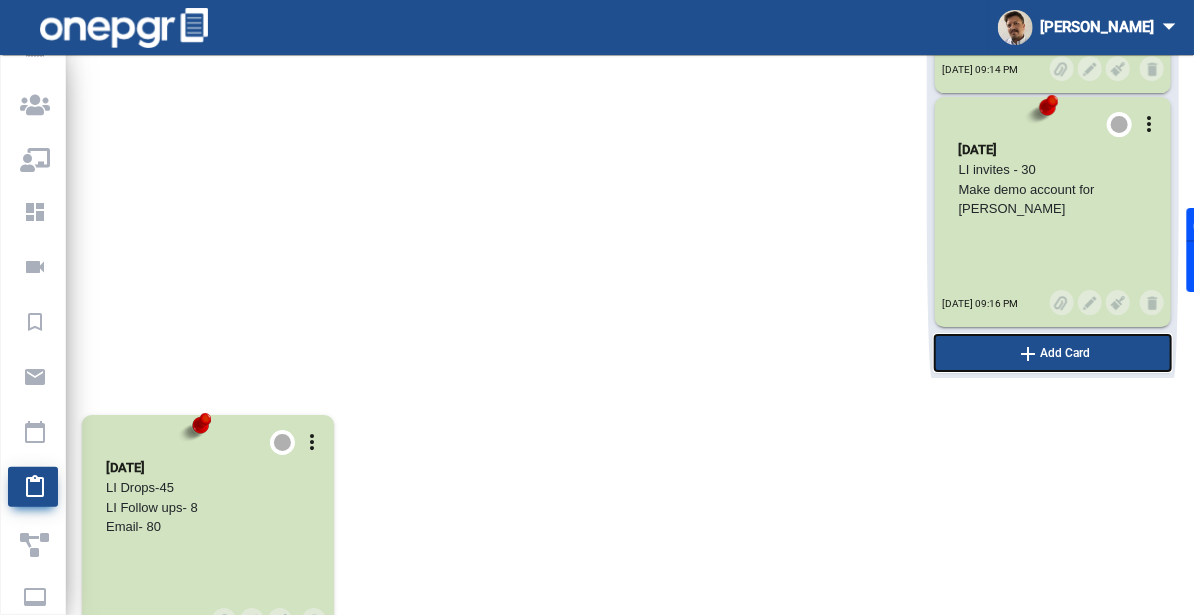click on "add  Add Card" at bounding box center (208, -5034) 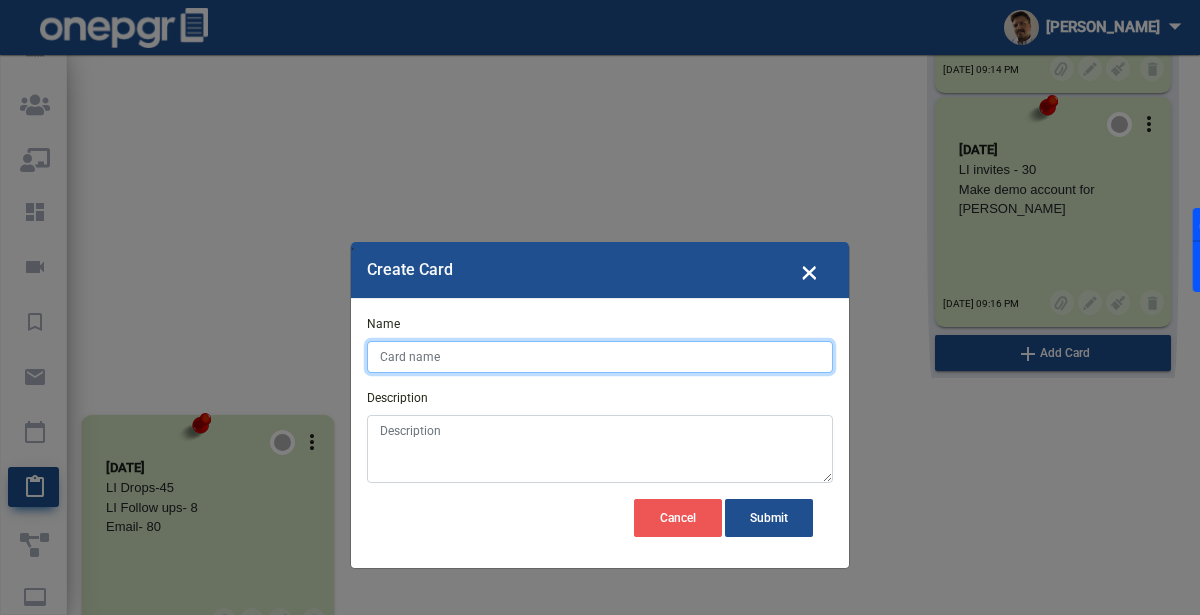 click on "Name" at bounding box center (600, 357) 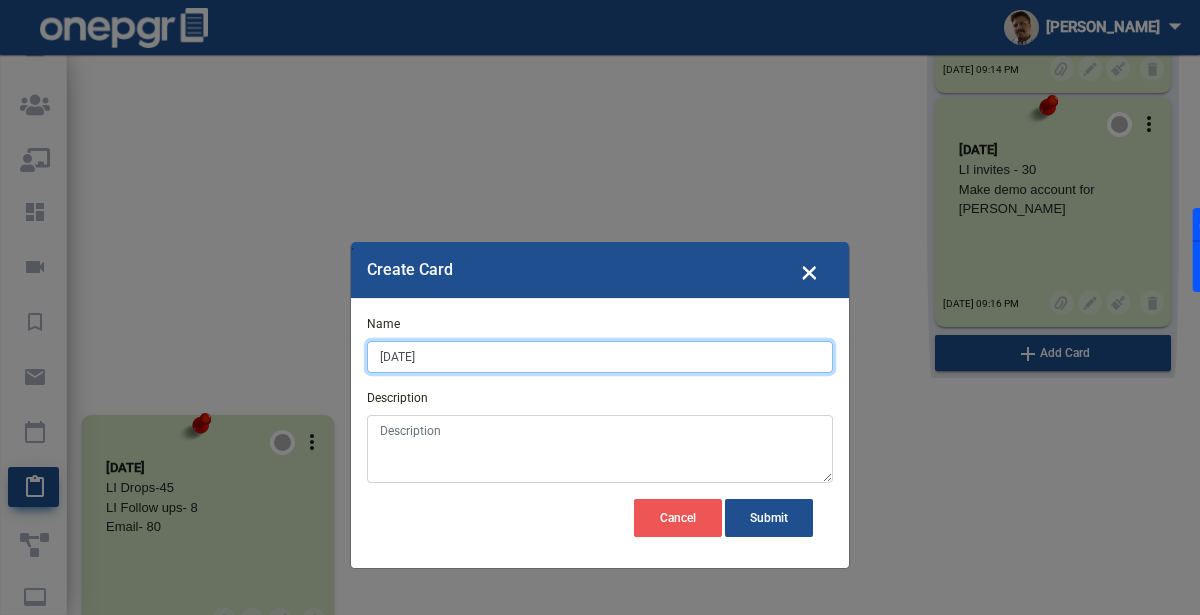 type on "[DATE]" 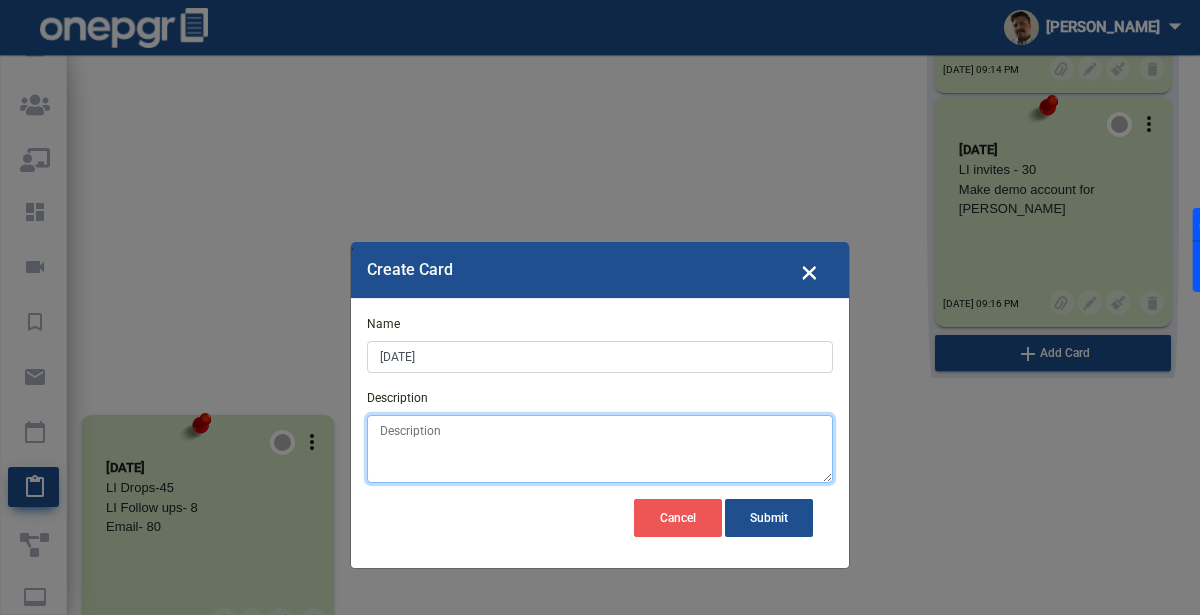click on "Description" at bounding box center [600, 449] 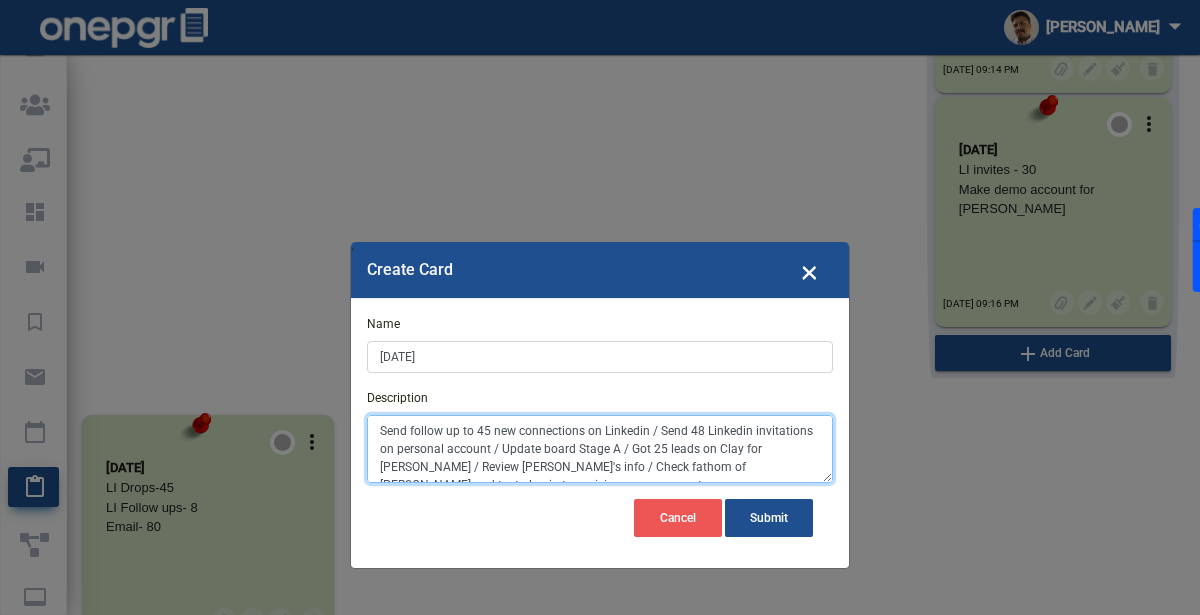 scroll, scrollTop: 9, scrollLeft: 0, axis: vertical 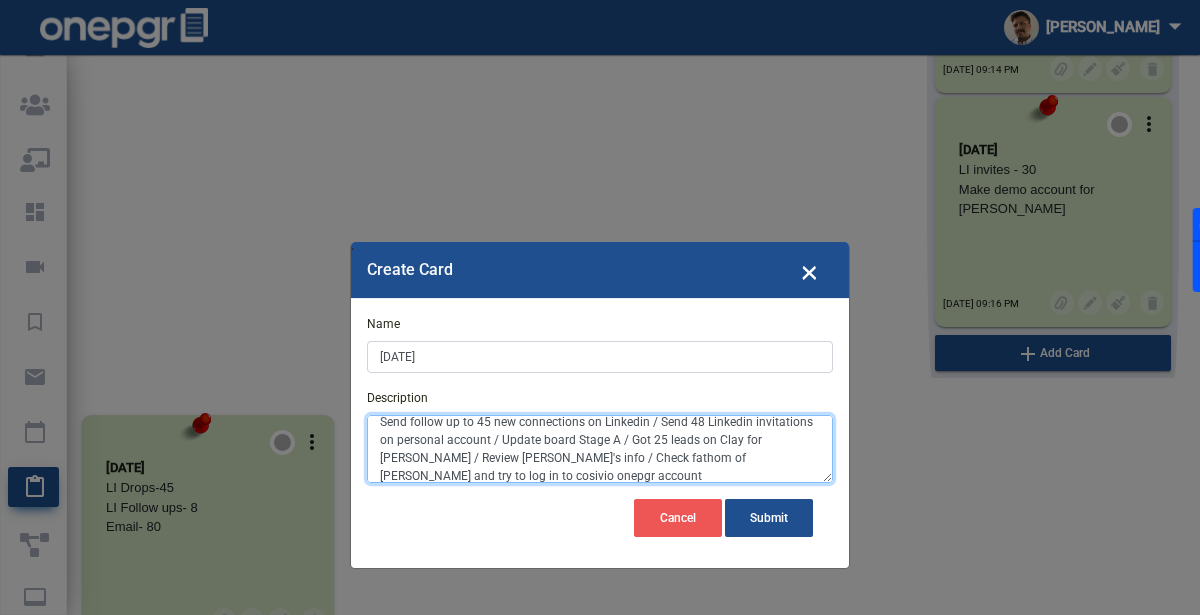 drag, startPoint x: 414, startPoint y: 420, endPoint x: 364, endPoint y: 417, distance: 50.08992 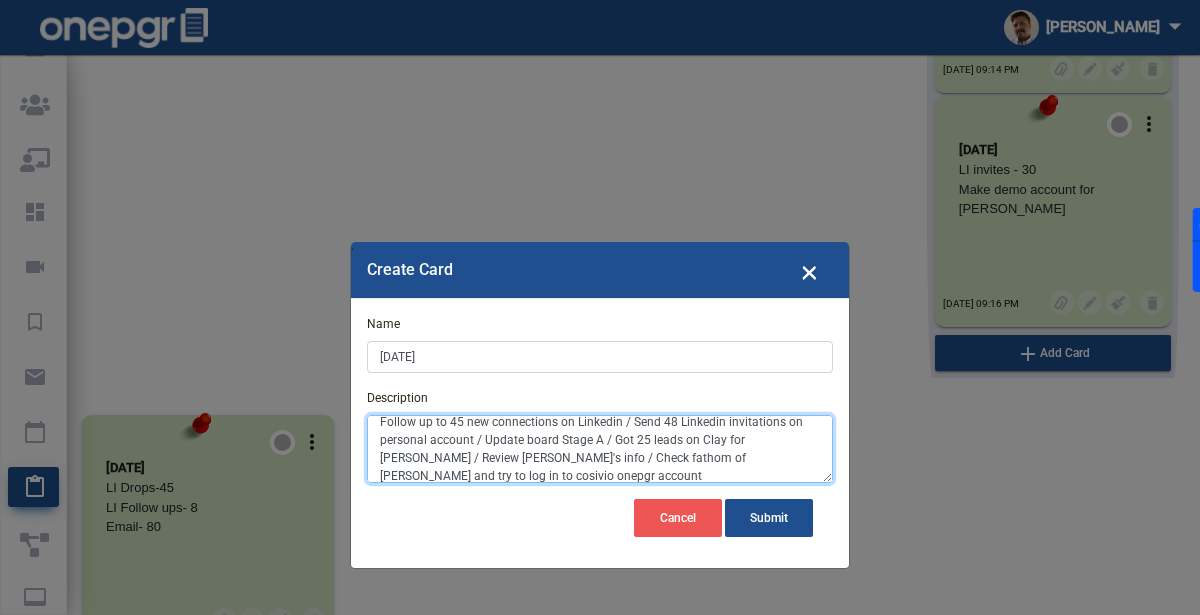 scroll, scrollTop: 6, scrollLeft: 0, axis: vertical 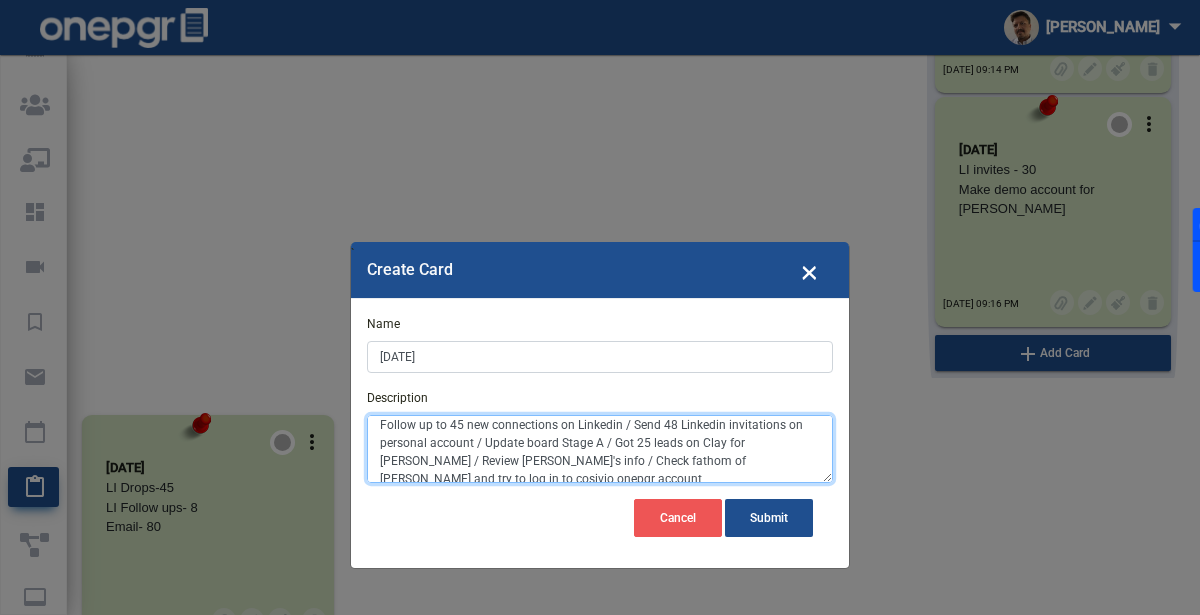 click on "Follow up to 45 new connections on Linkedin / Send 48 Linkedin invitations on personal account / Update board Stage A / Got 25 leads on Clay for [PERSON_NAME] / Review [PERSON_NAME]'s info / Check fathom of [PERSON_NAME] and try to log in to cosivio onepgr account" at bounding box center [600, 449] 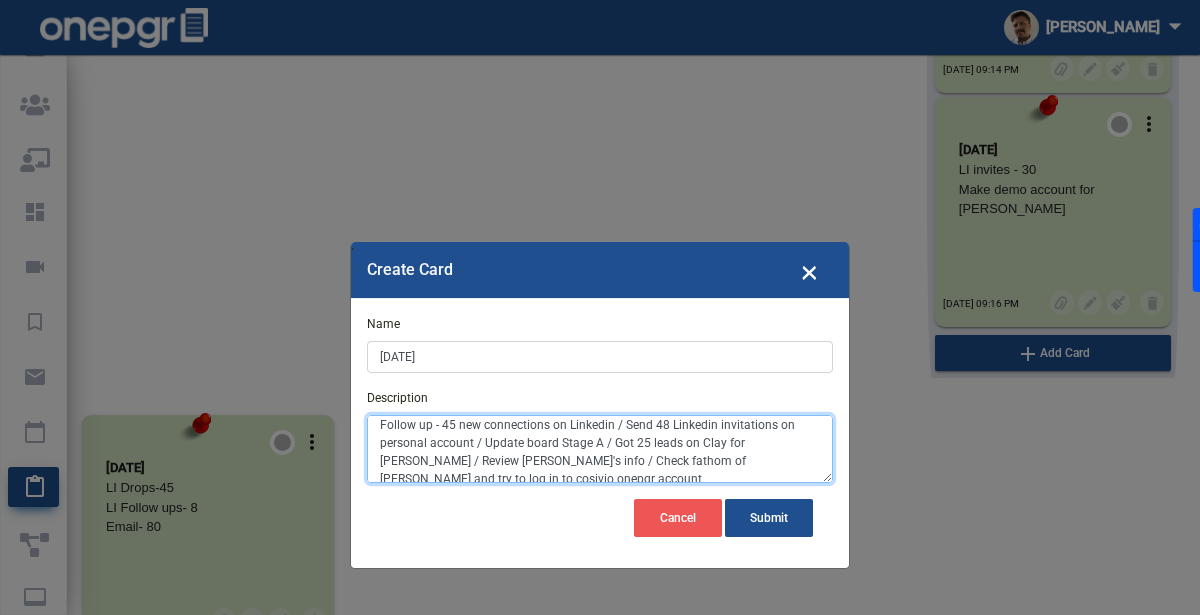 scroll, scrollTop: 0, scrollLeft: 0, axis: both 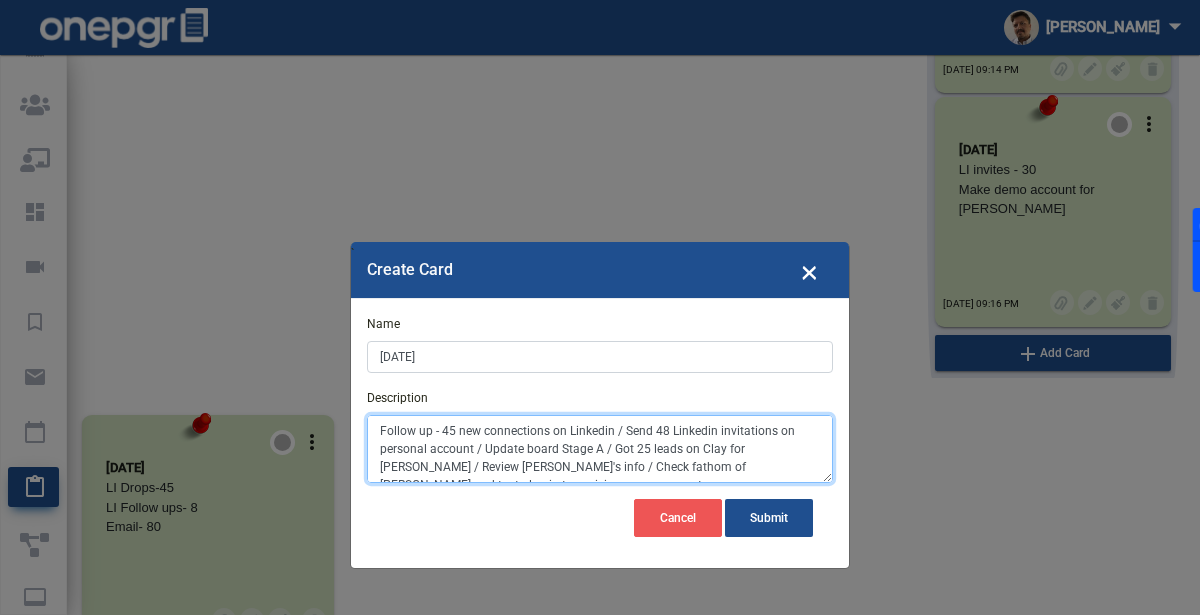 drag, startPoint x: 460, startPoint y: 422, endPoint x: 618, endPoint y: 425, distance: 158.02847 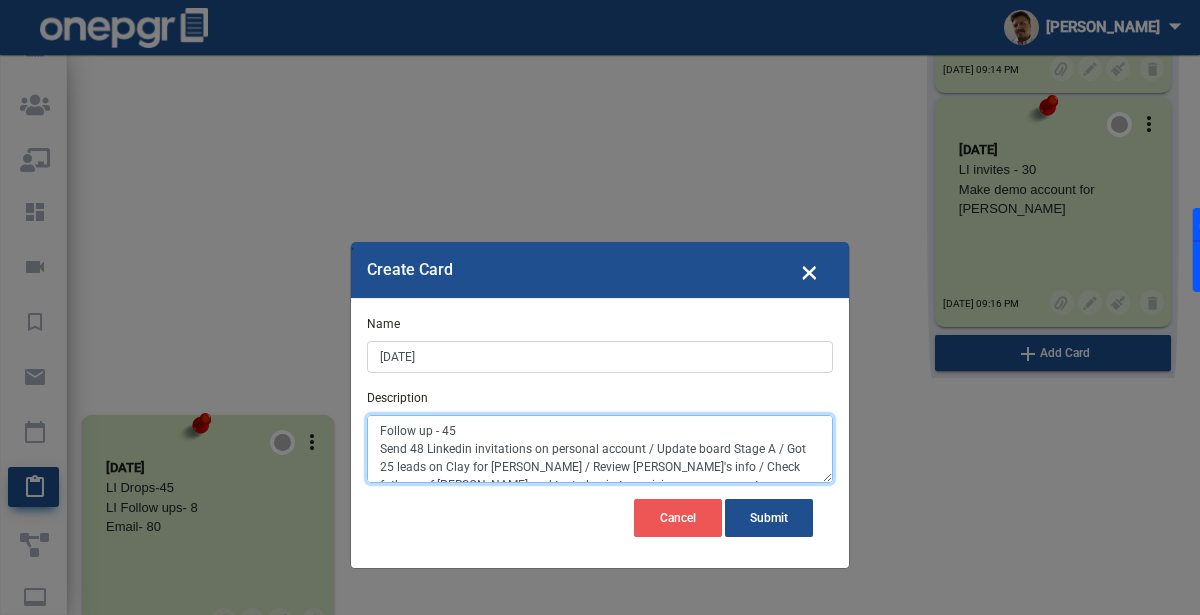 click on "Follow up - 45
Send 48 Linkedin invitations on personal account / Update board Stage A / Got 25 leads on Clay for [PERSON_NAME] / Review [PERSON_NAME]'s info / Check fathom of [PERSON_NAME] and try to log in to cosivio onepgr account" at bounding box center (600, 449) 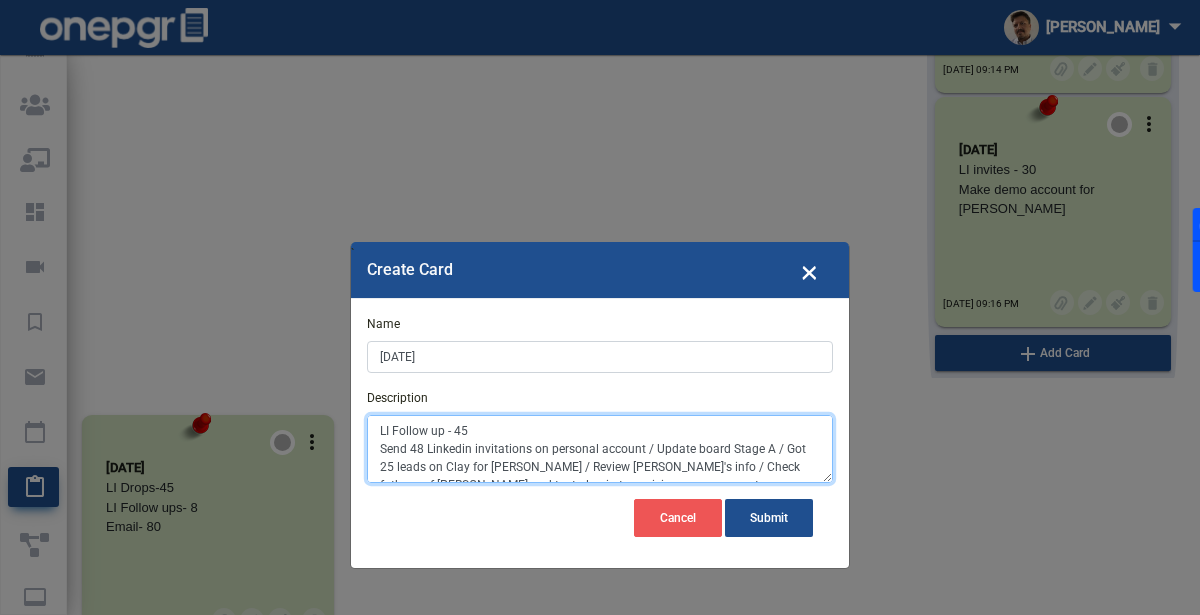 click on "LI Follow up - 45
Send 48 Linkedin invitations on personal account / Update board Stage A / Got 25 leads on Clay for [PERSON_NAME] / Review [PERSON_NAME]'s info / Check fathom of [PERSON_NAME] and try to log in to cosivio onepgr account" at bounding box center [600, 449] 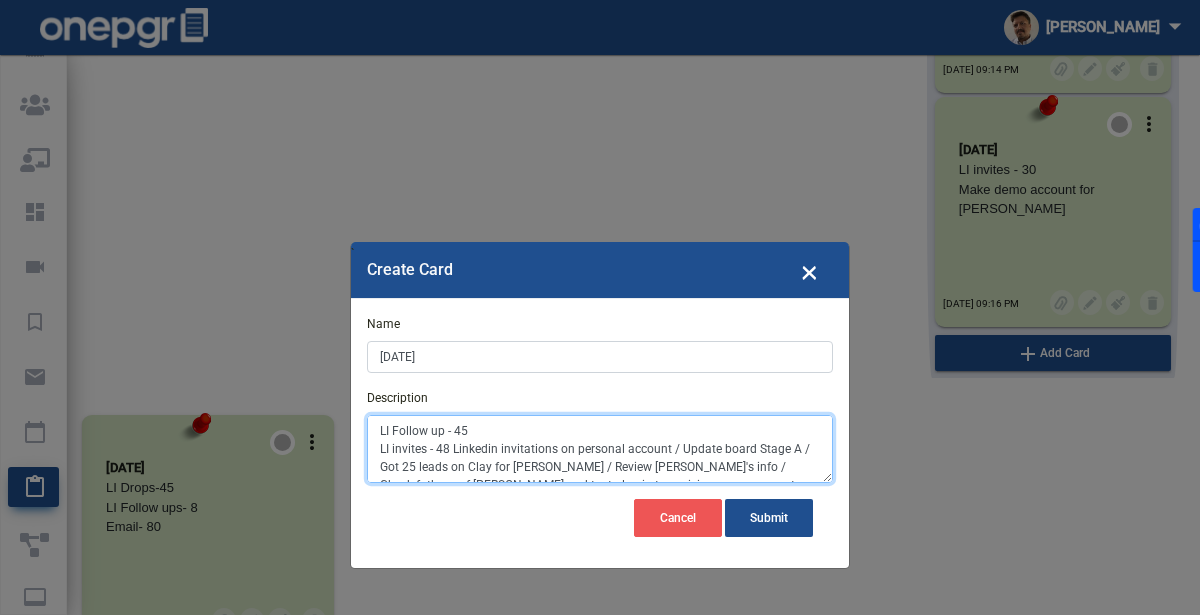 drag, startPoint x: 453, startPoint y: 444, endPoint x: 799, endPoint y: 447, distance: 346.013 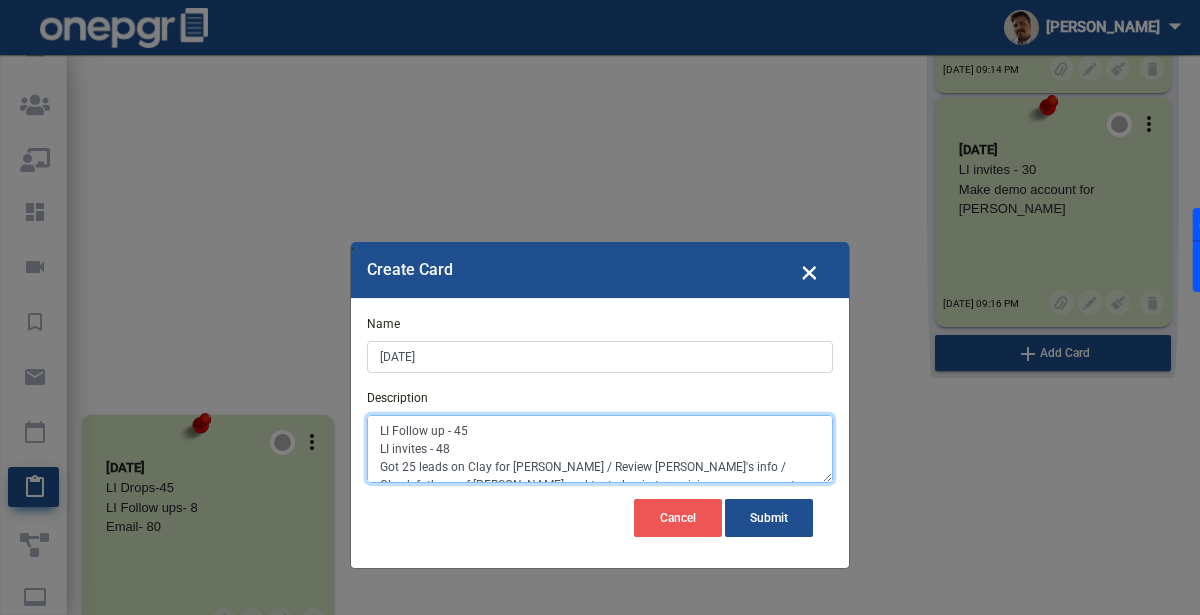 scroll, scrollTop: 17, scrollLeft: 0, axis: vertical 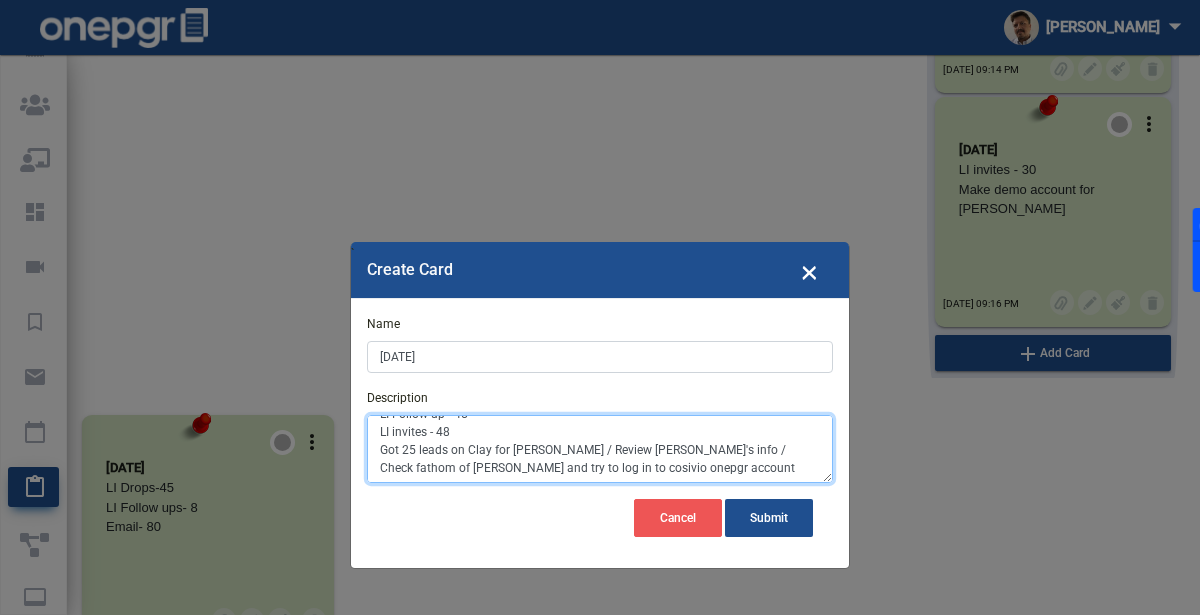 drag, startPoint x: 566, startPoint y: 448, endPoint x: 620, endPoint y: 466, distance: 56.920998 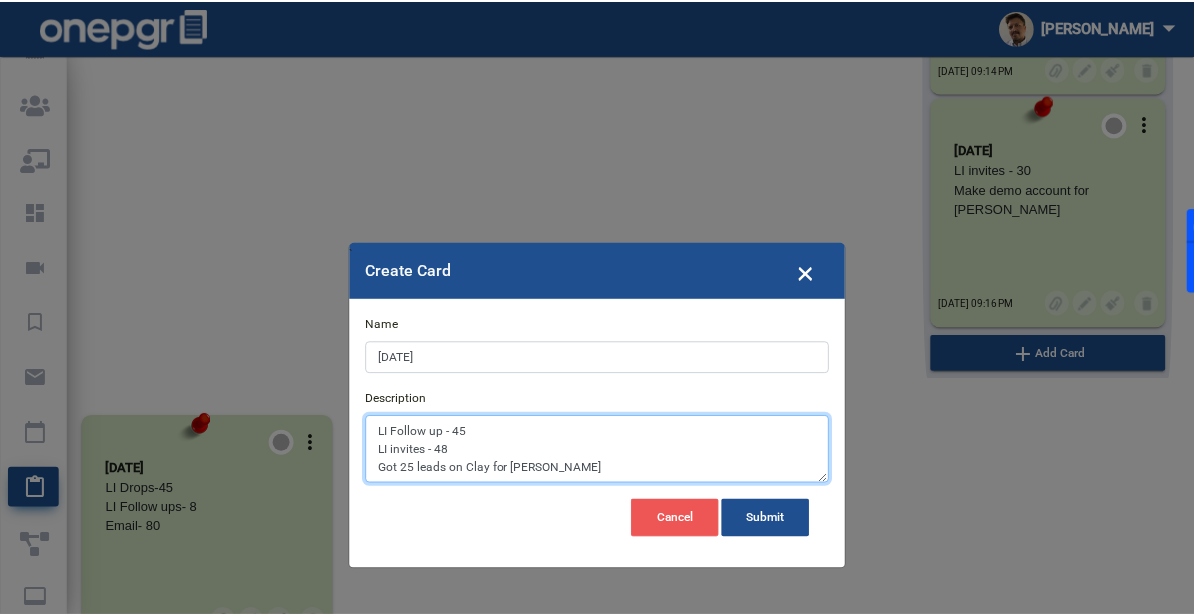 scroll, scrollTop: 0, scrollLeft: 0, axis: both 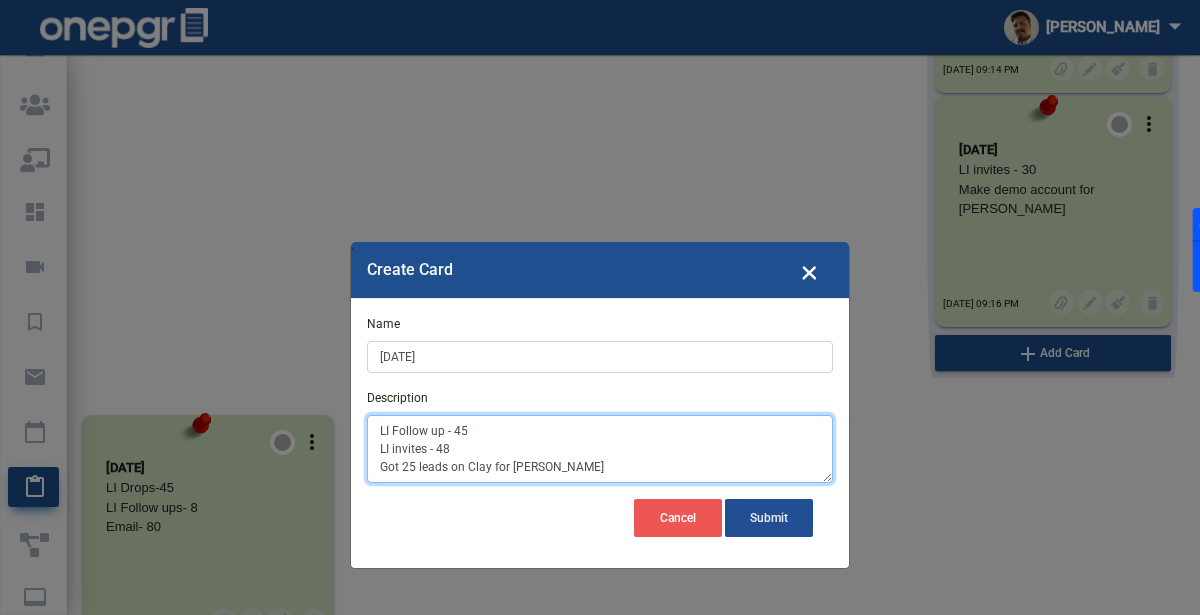type on "LI Follow up - 45
LI invites - 48
Got 25 leads on Clay for [PERSON_NAME]" 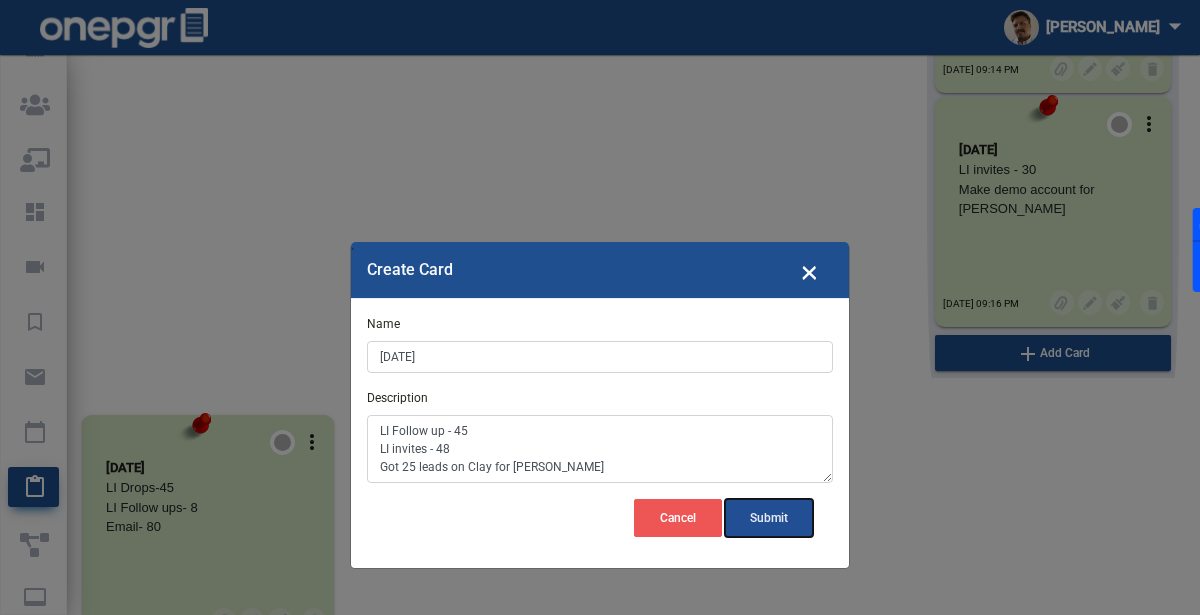 click on "Submit" 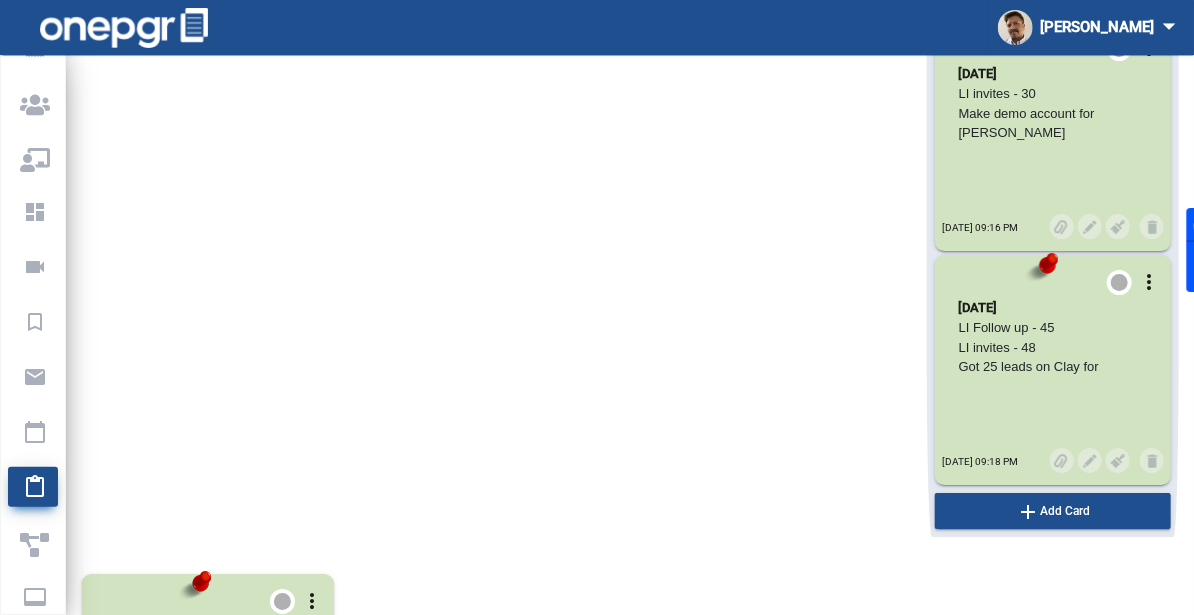 scroll, scrollTop: 9145, scrollLeft: 0, axis: vertical 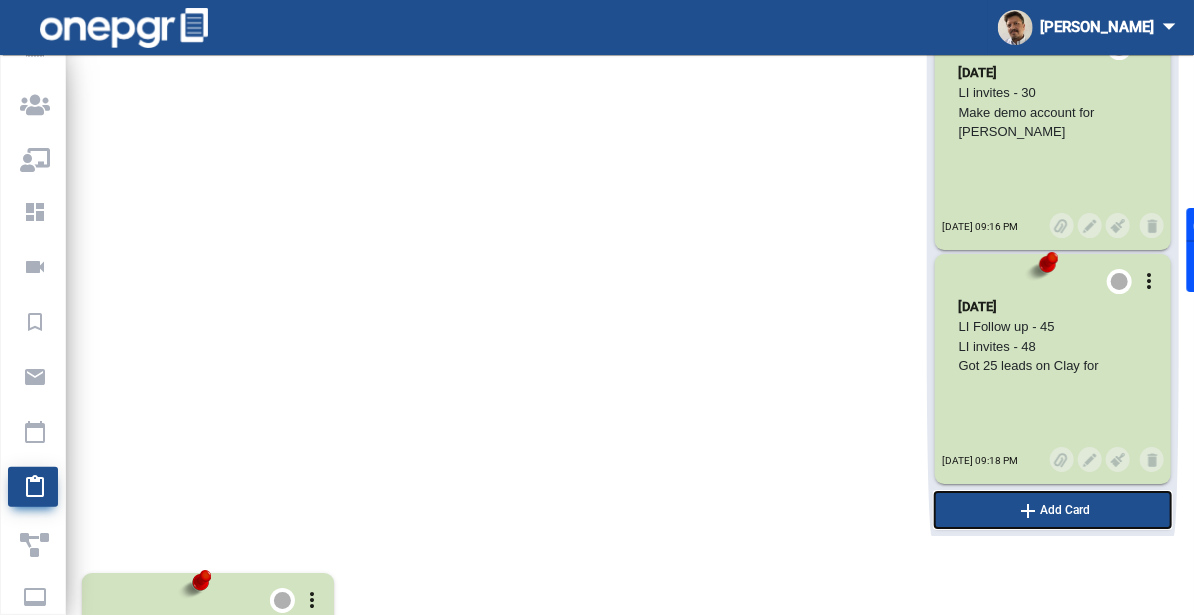 click on "add" at bounding box center [183, -5110] 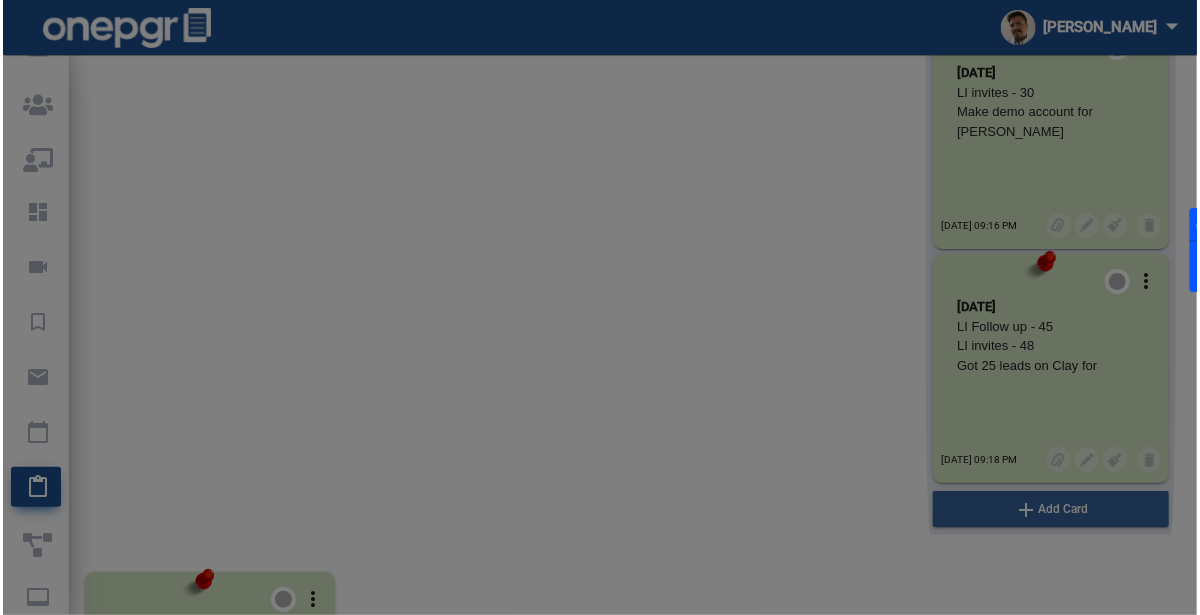 scroll, scrollTop: 9480, scrollLeft: 0, axis: vertical 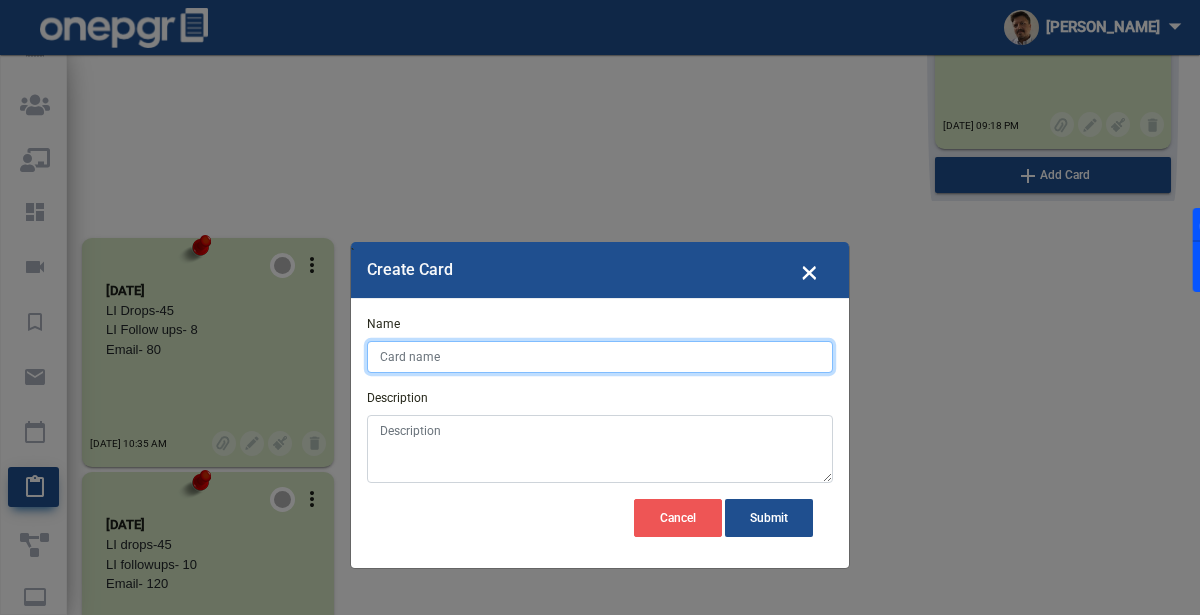 click on "Name" at bounding box center (600, 357) 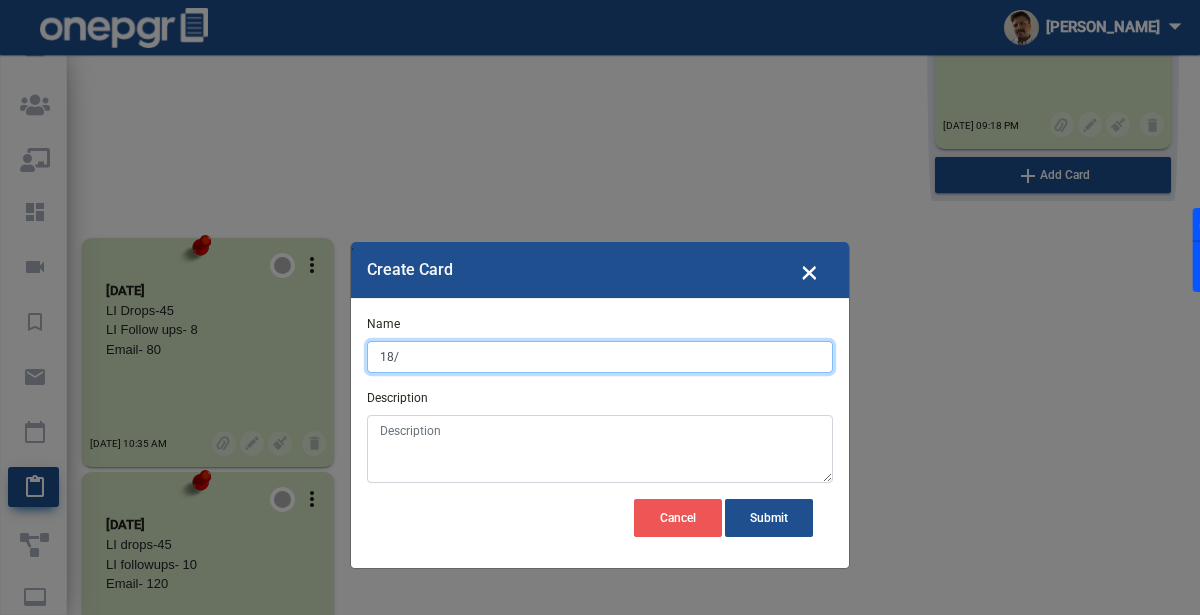 click on "18/" at bounding box center [600, 357] 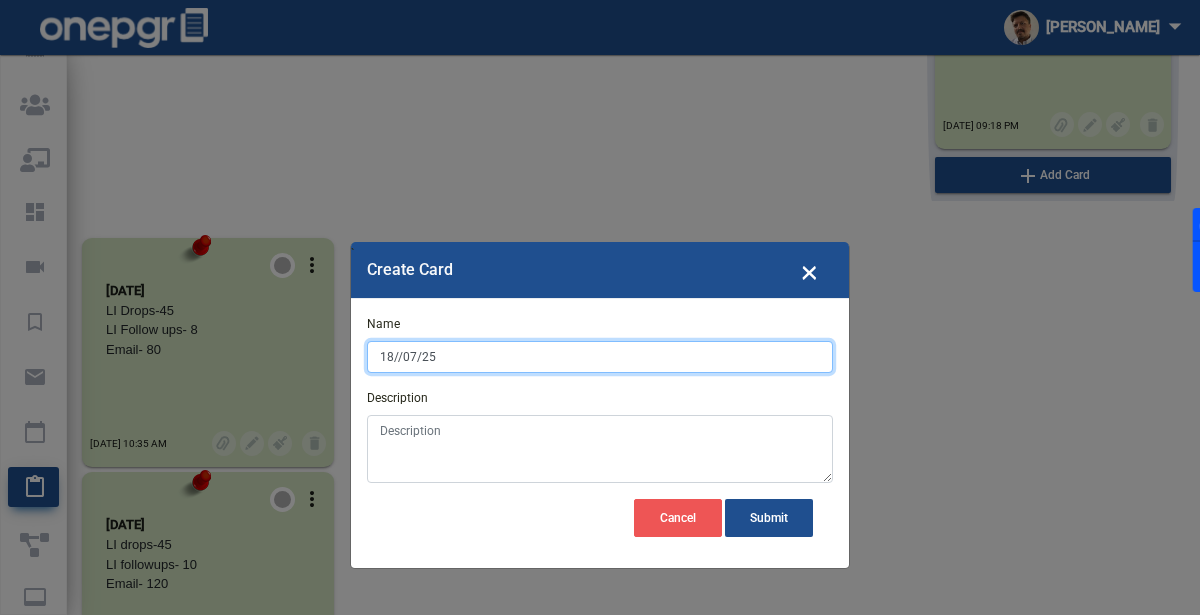 click on "18//07/25" at bounding box center (600, 357) 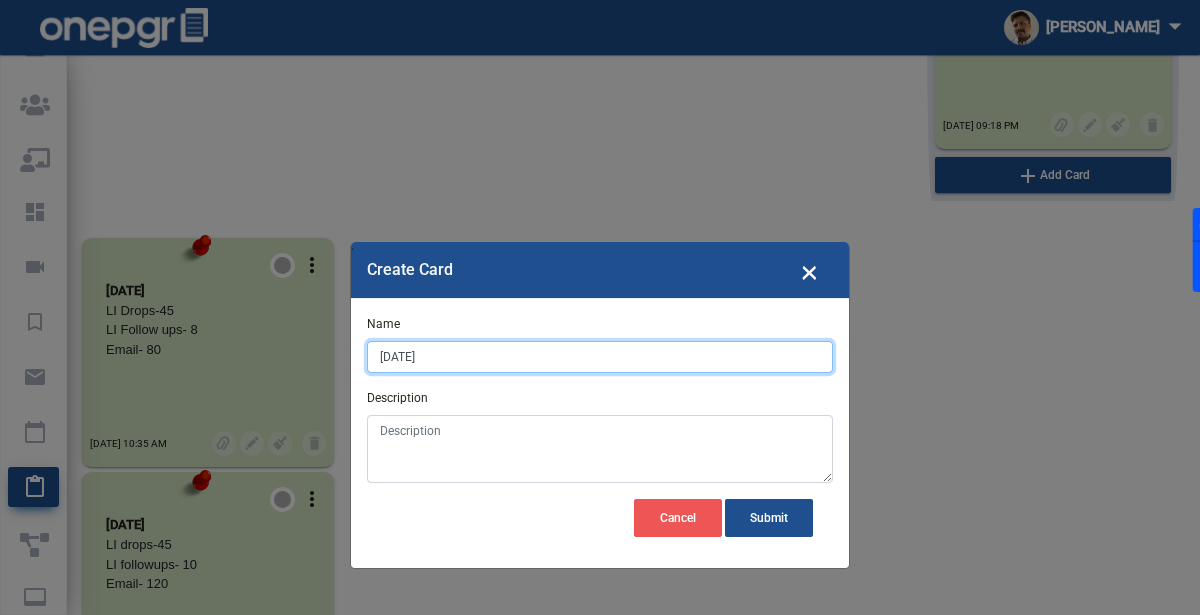 type on "[DATE]" 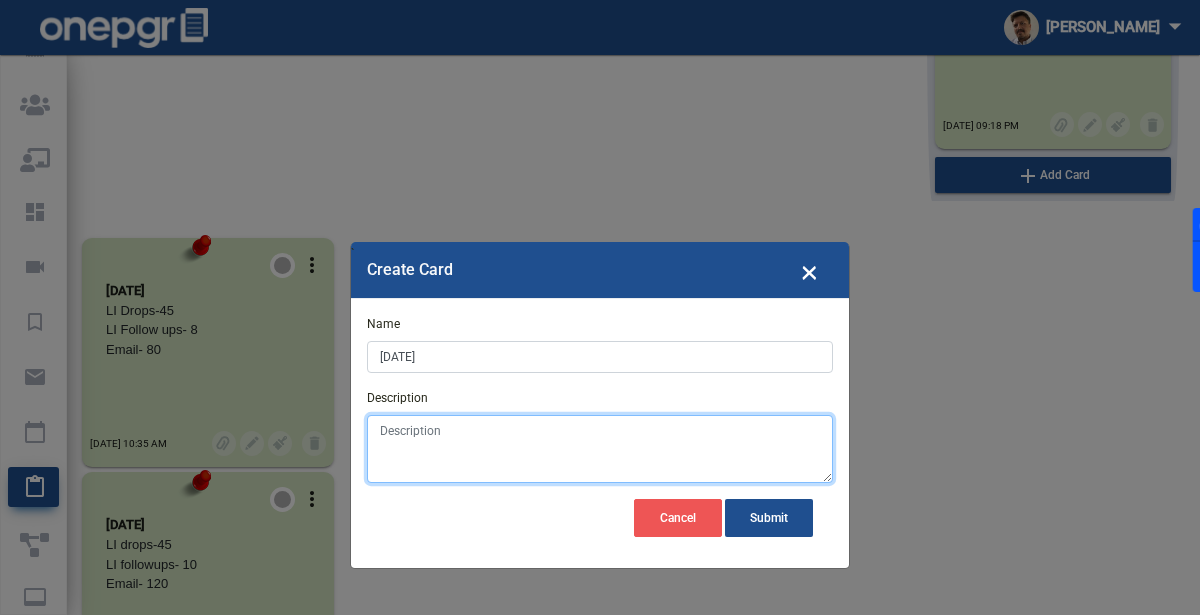 click on "Description" at bounding box center [600, 449] 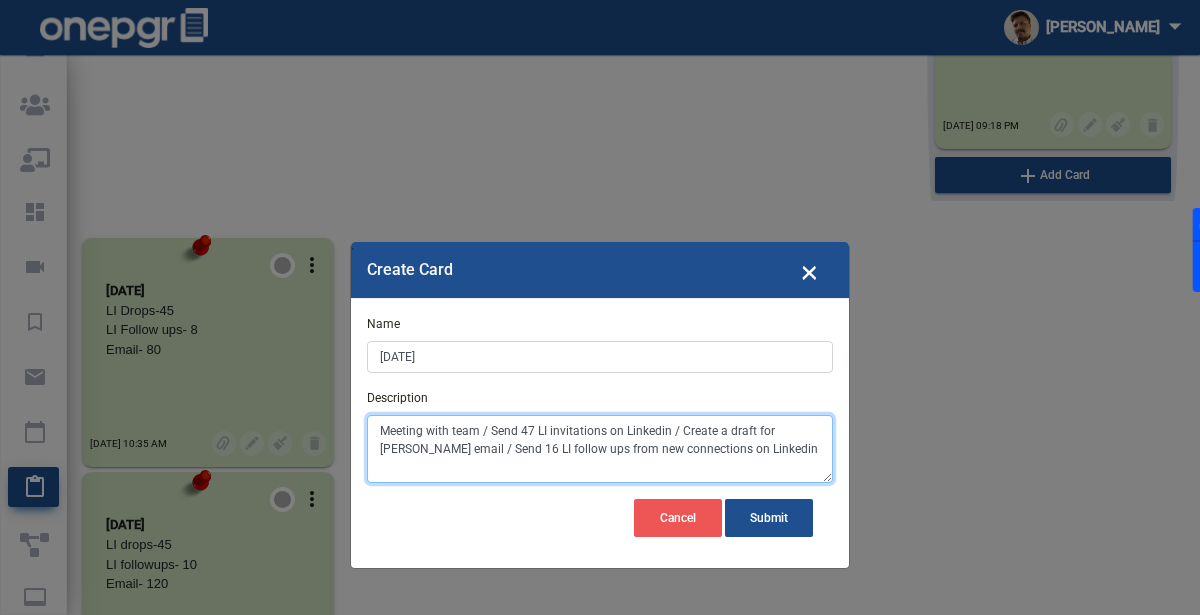 drag, startPoint x: 519, startPoint y: 428, endPoint x: 336, endPoint y: 424, distance: 183.04372 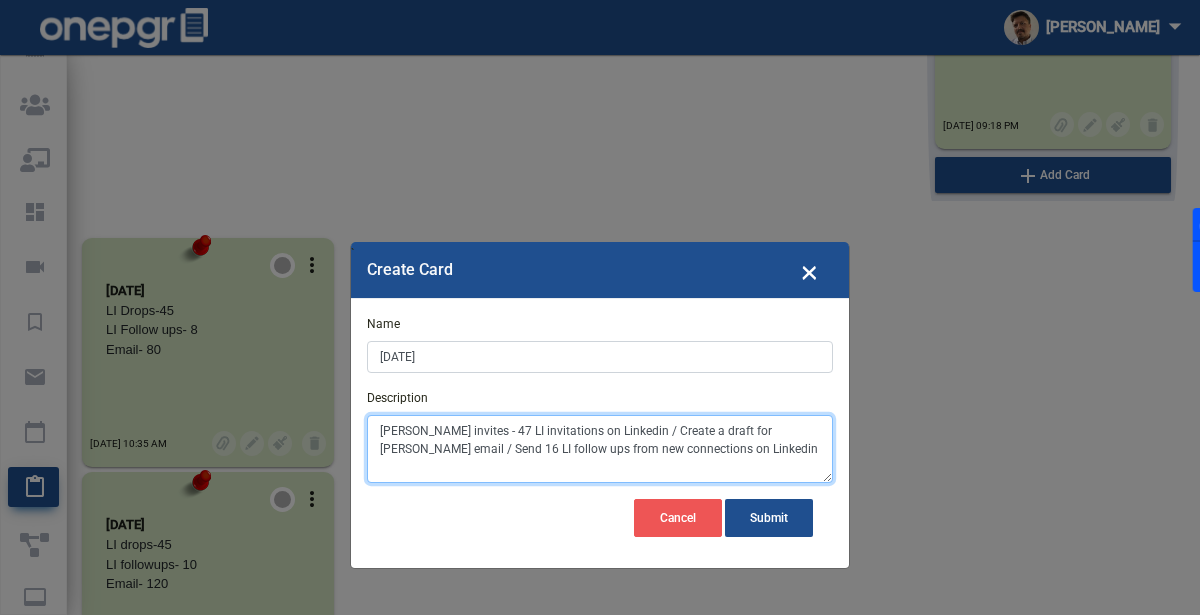 drag, startPoint x: 453, startPoint y: 429, endPoint x: 786, endPoint y: 426, distance: 333.01352 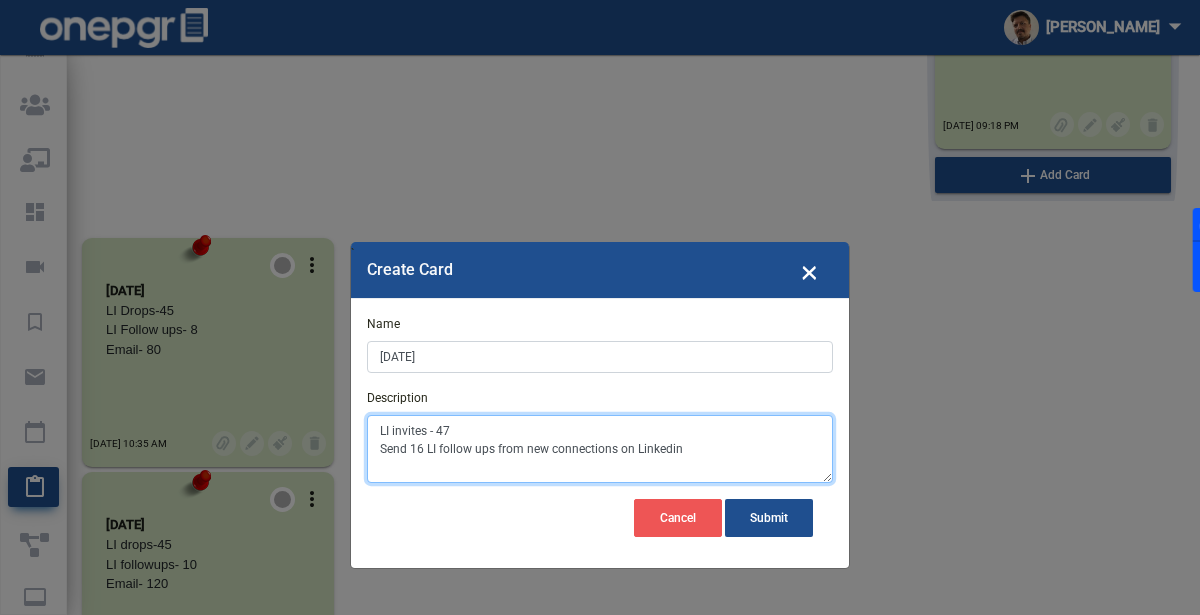 drag, startPoint x: 496, startPoint y: 447, endPoint x: 619, endPoint y: 450, distance: 123.03658 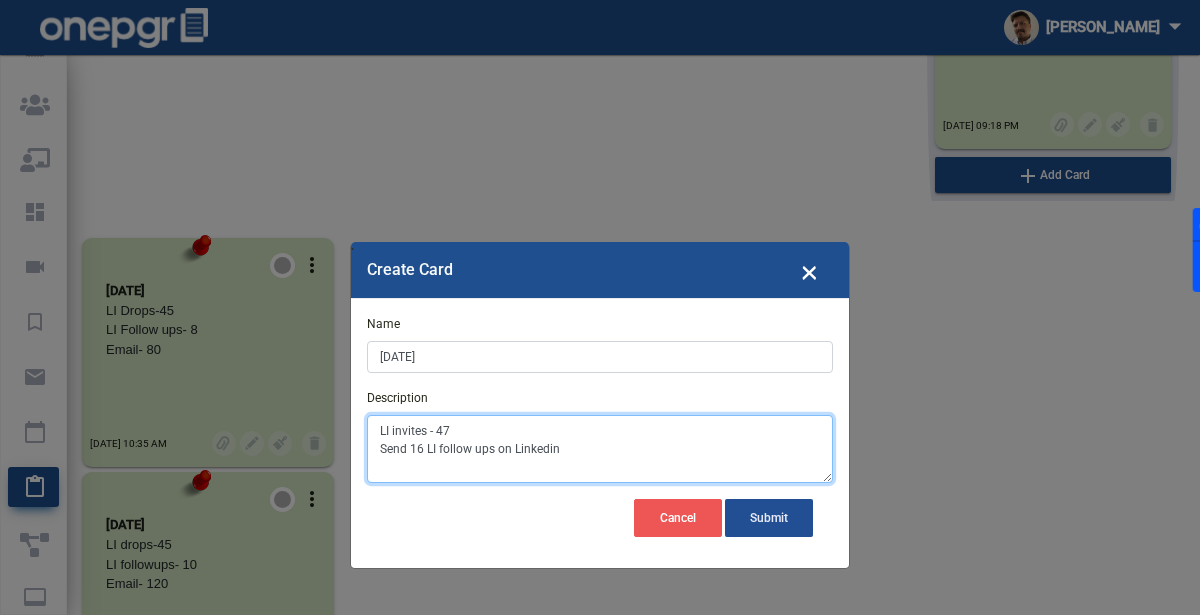 type on "LI invites - 47
Send 16 LI follow ups on Linkedin" 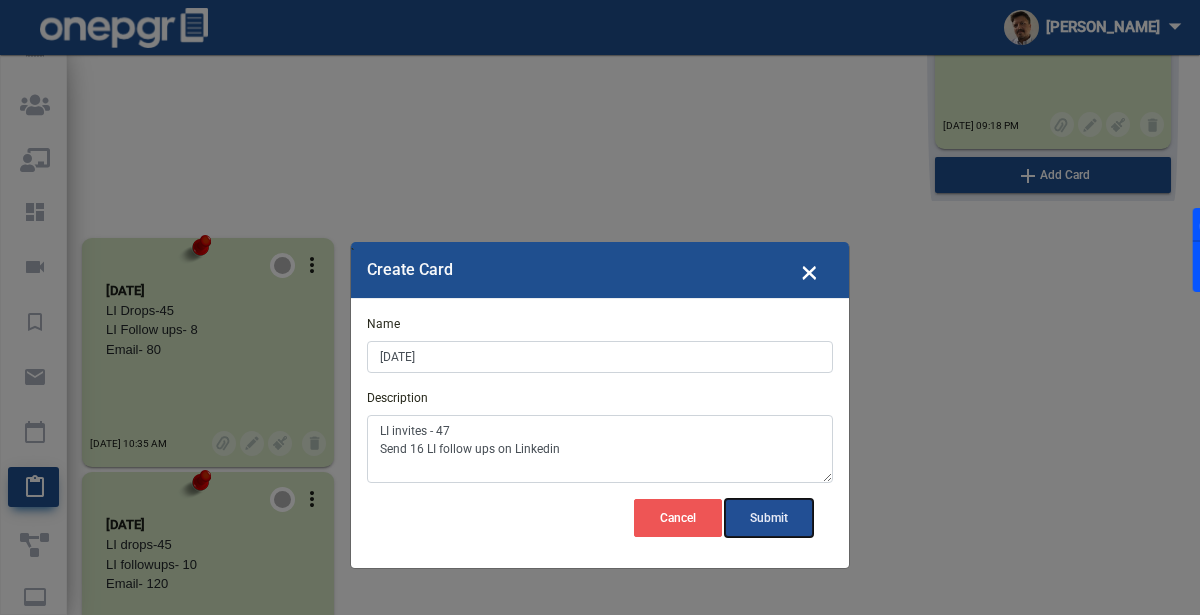 click on "Submit" 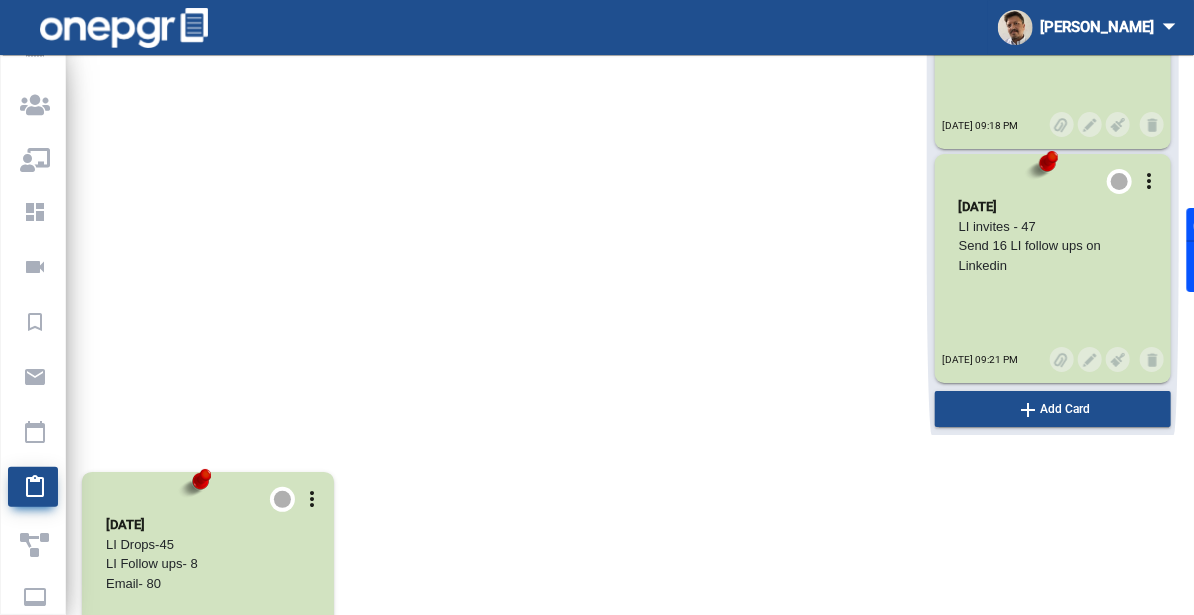click on "[PERSON_NAME]             more_vert [DATE] LI Drops- 40
LI Follow ups- 12
Email drops- 80     [DATE] 02:30 PM                more_vert [DATE] LI Drops-40
Emails- 80     [DATE] 11:00 AM                more_vert [DATE] LI Drops- 40
Email Drops- 80     [DATE] 03:18 PM                more_vert [DATE] LI Drops- 35
Email drops- 80     [DATE] 02:22 PM                more_vert [DATE] LI- 35
LI Follow ups- 20
Emails- 80     [DATE] 10:46 AM                more_vert [DATE] LI Drops- 40
Emails- 80     [DATE] 03:16 PM                more_vert [DATE] LI Drops- 40
Emails- 80
LI Follow ups- 15     [DATE] 03:17 PM                more_vert [DATE] LI Drops- 40
Emails- 80
LI Follow ups- 12     [DATE] 03:17 PM                more_vert [DATE] LI Drops- 45
Email- 80     [DATE] 01:58 PM                more_vert [DATE] LI Drops- 40
Email- 80
LI follow ups- 15     [DATE] 01:59 PM                more_vert" at bounding box center [630, -1826] 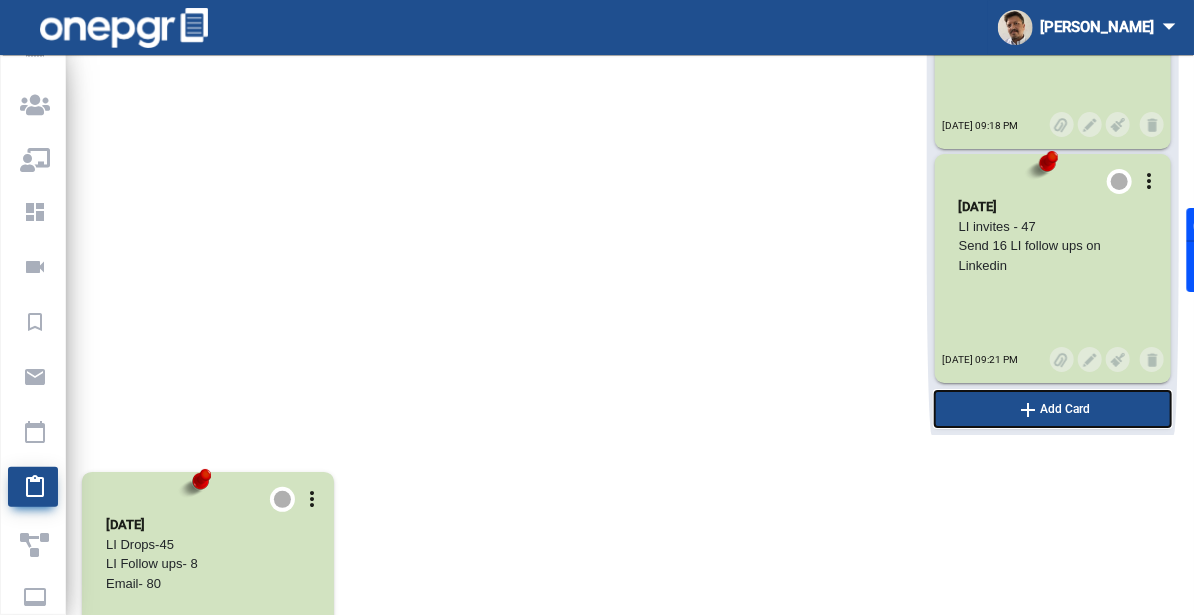 click on "add  Add Card" at bounding box center [1053, 409] 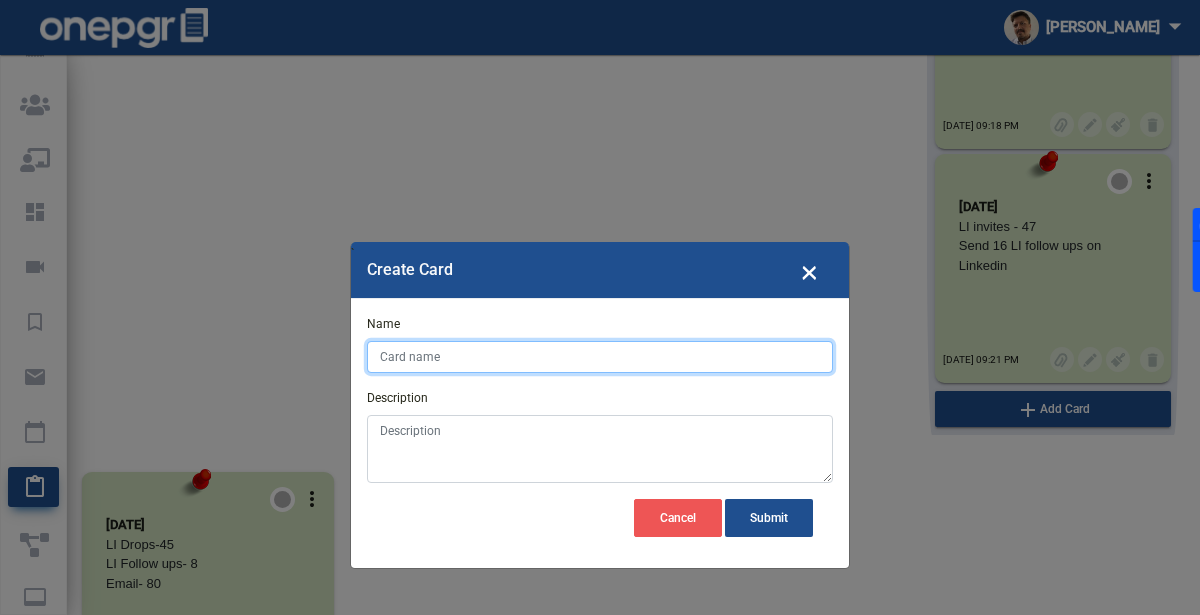 click on "Name" at bounding box center [600, 357] 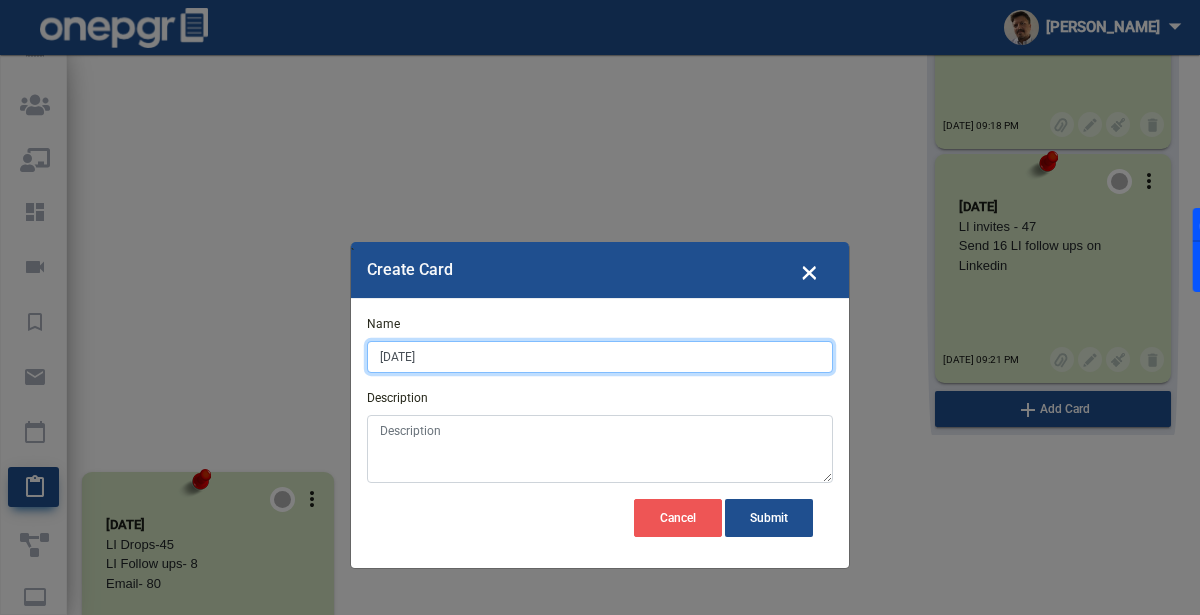 type on "[DATE]" 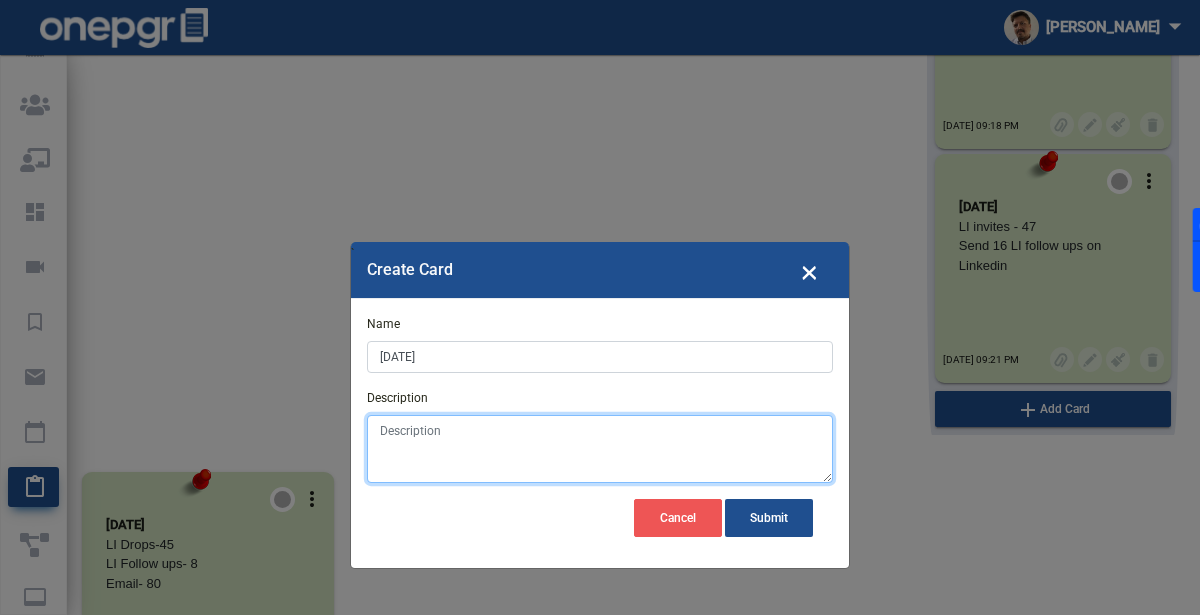click on "Description" at bounding box center [600, 449] 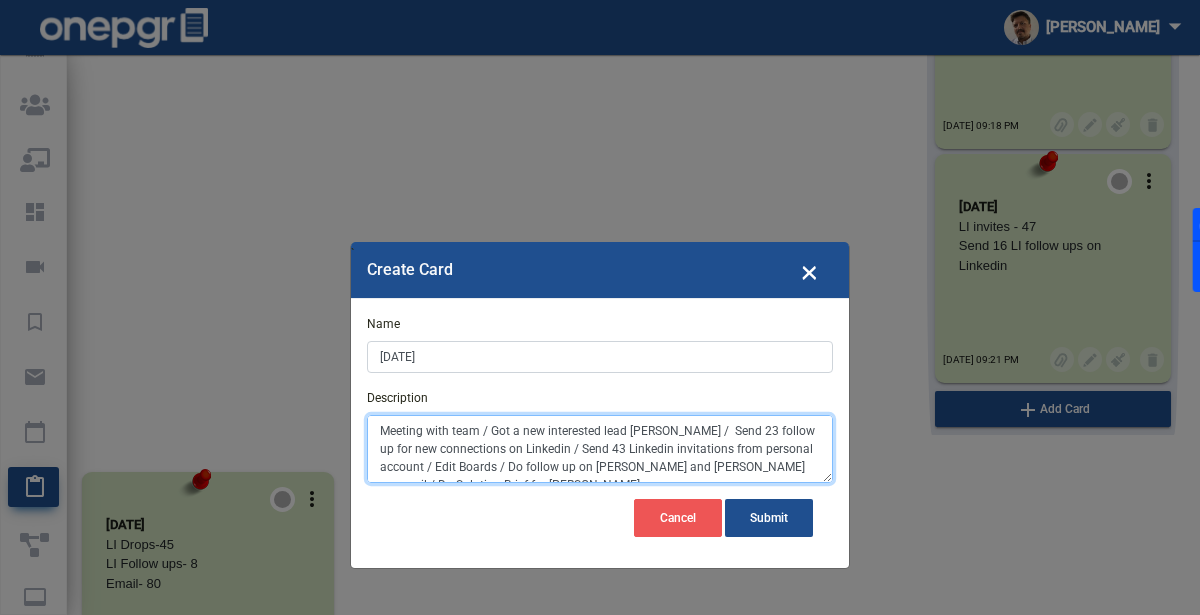 scroll, scrollTop: 9, scrollLeft: 0, axis: vertical 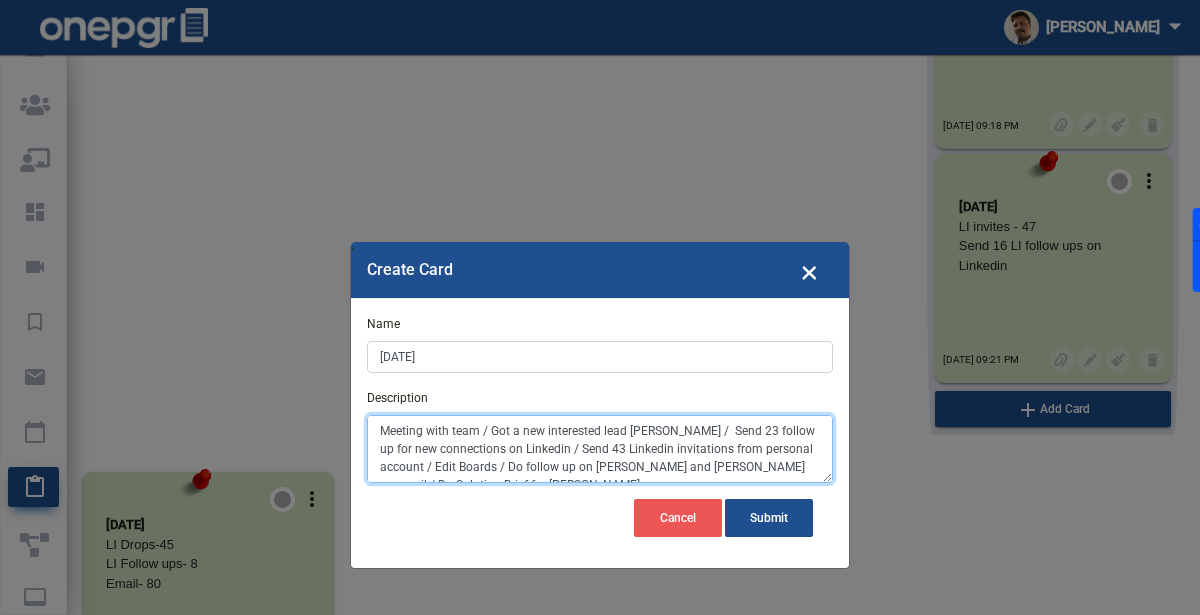 drag, startPoint x: 528, startPoint y: 422, endPoint x: 376, endPoint y: 418, distance: 152.05263 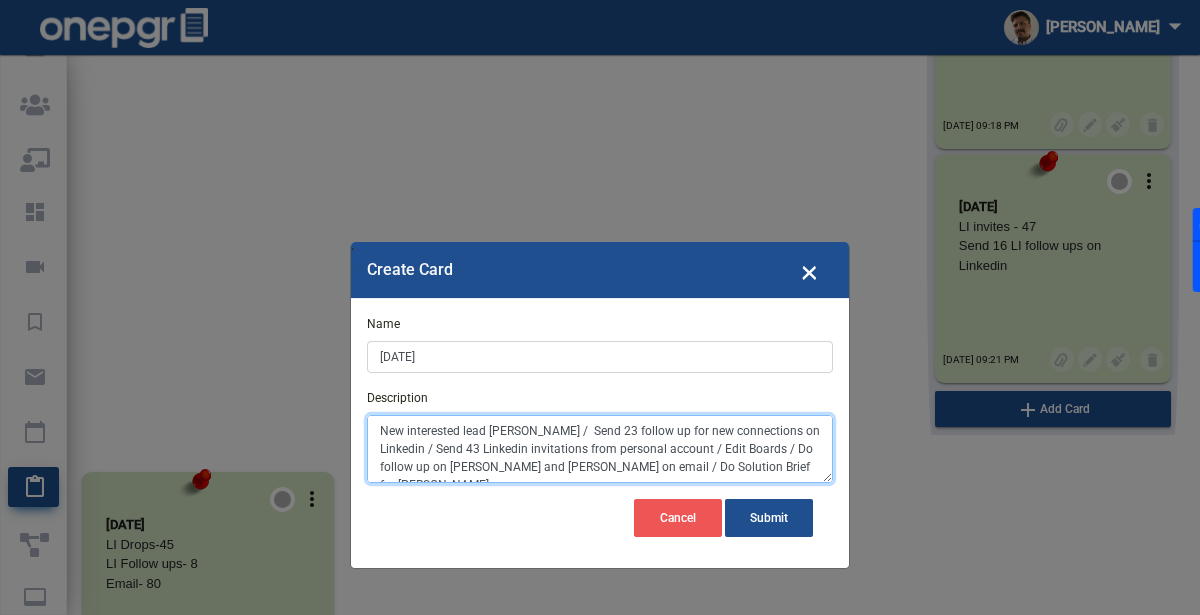 drag, startPoint x: 555, startPoint y: 432, endPoint x: 592, endPoint y: 431, distance: 37.01351 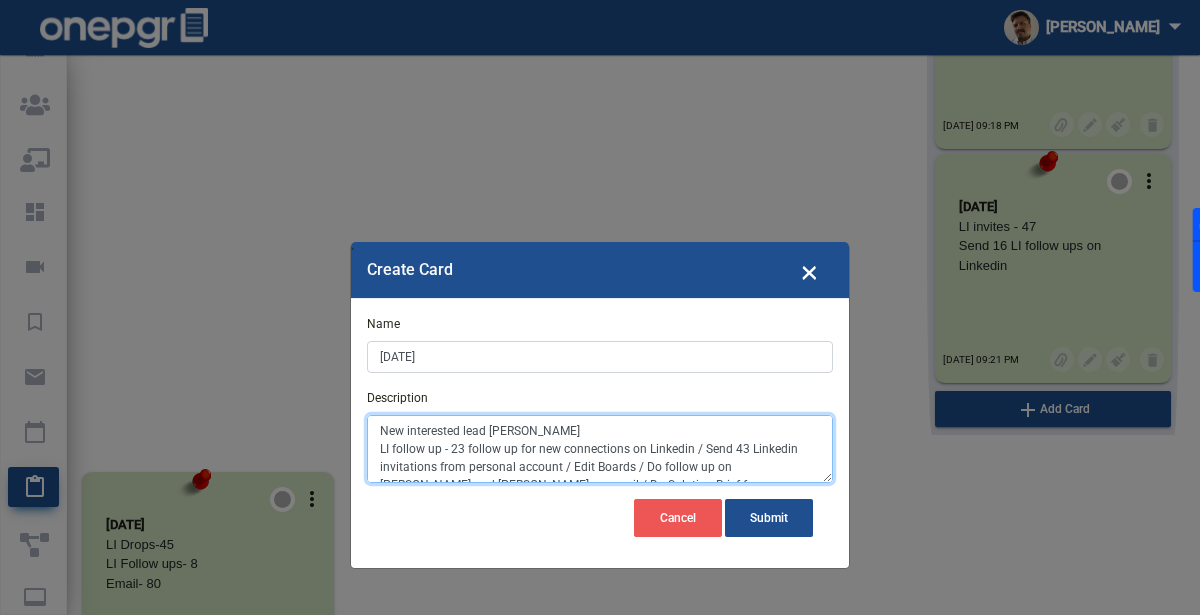 drag, startPoint x: 465, startPoint y: 445, endPoint x: 729, endPoint y: 443, distance: 264.00757 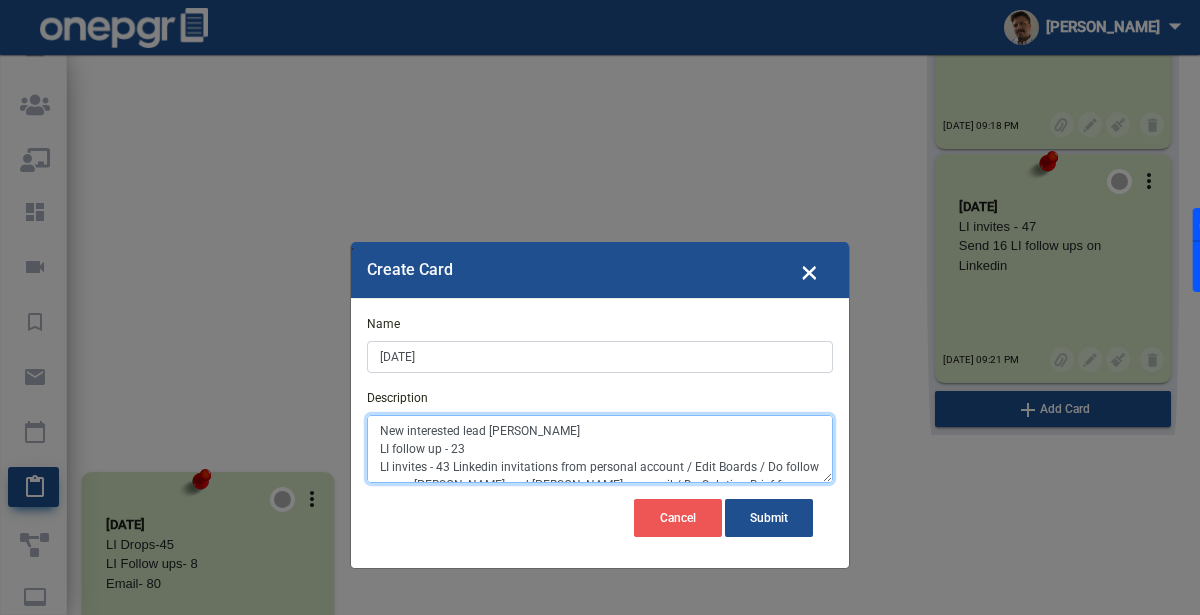 drag, startPoint x: 451, startPoint y: 465, endPoint x: 774, endPoint y: 464, distance: 323.00156 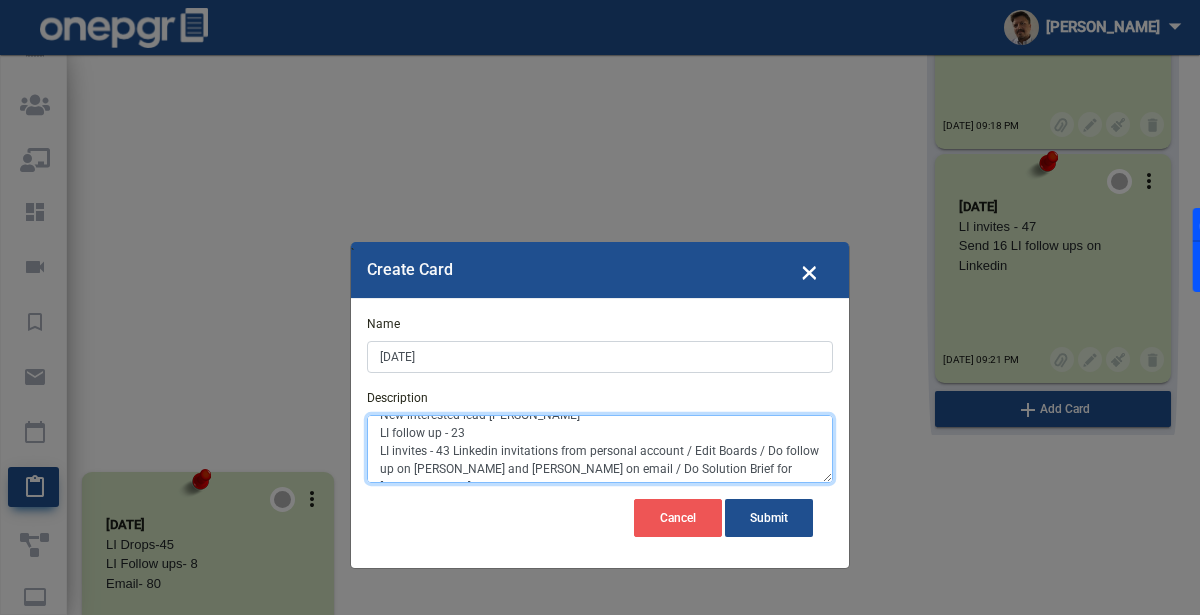 scroll, scrollTop: 15, scrollLeft: 0, axis: vertical 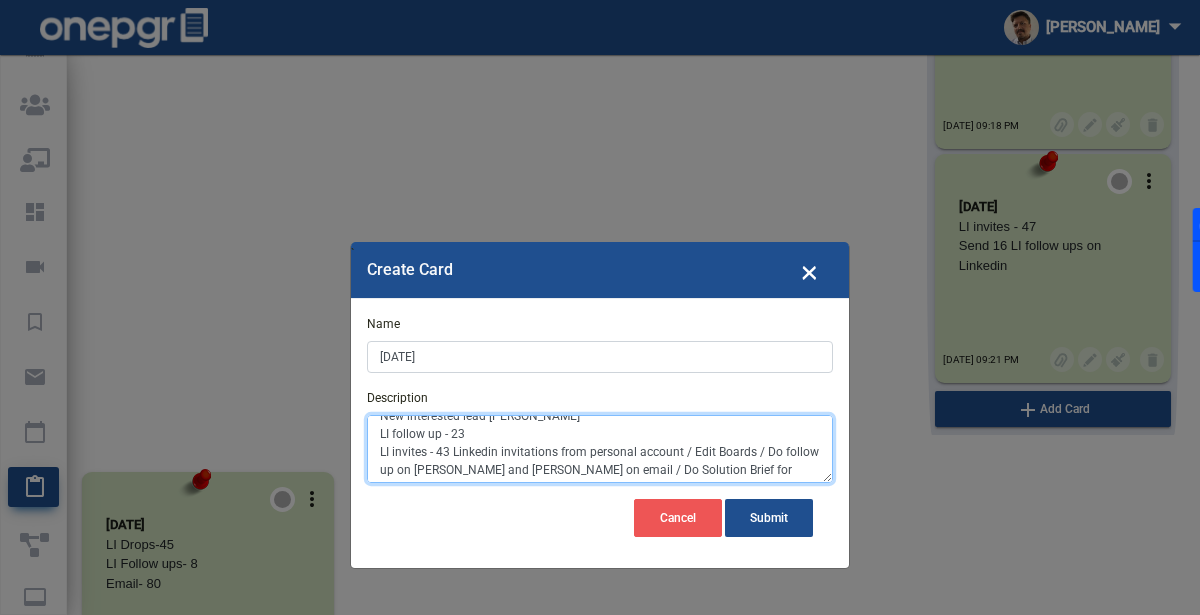 click on "New interested lead [PERSON_NAME]
LI follow up - 23
LI invites - 43 Linkedin invitations from personal account / Edit Boards / Do follow up on [PERSON_NAME] and [PERSON_NAME] on email / Do Solution Brief for [PERSON_NAME]" at bounding box center [600, 449] 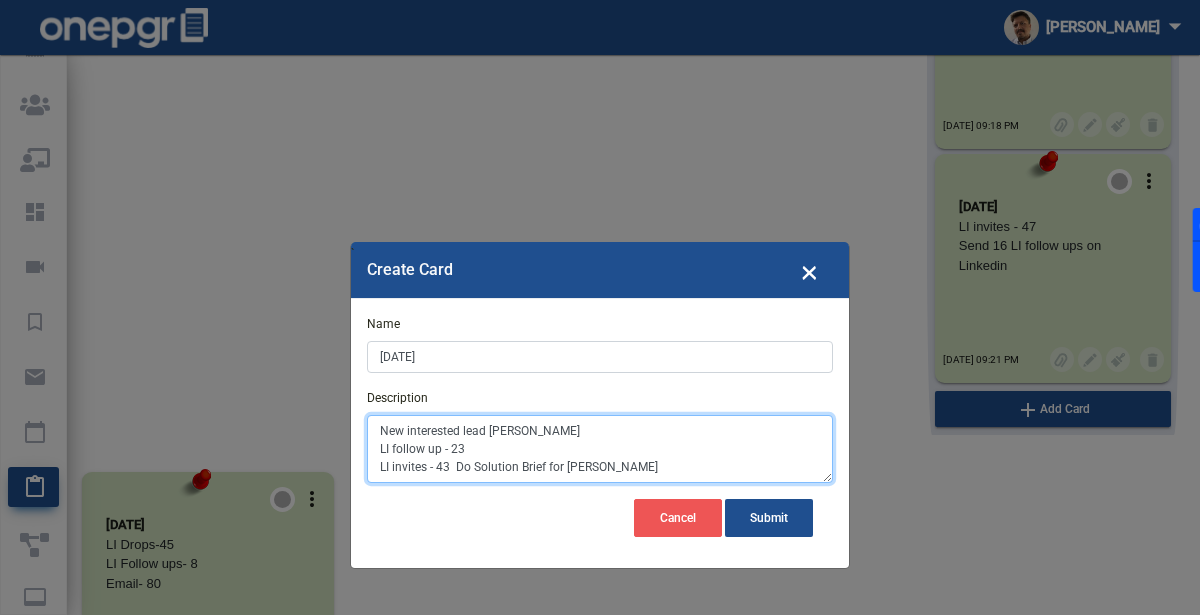 scroll, scrollTop: 0, scrollLeft: 0, axis: both 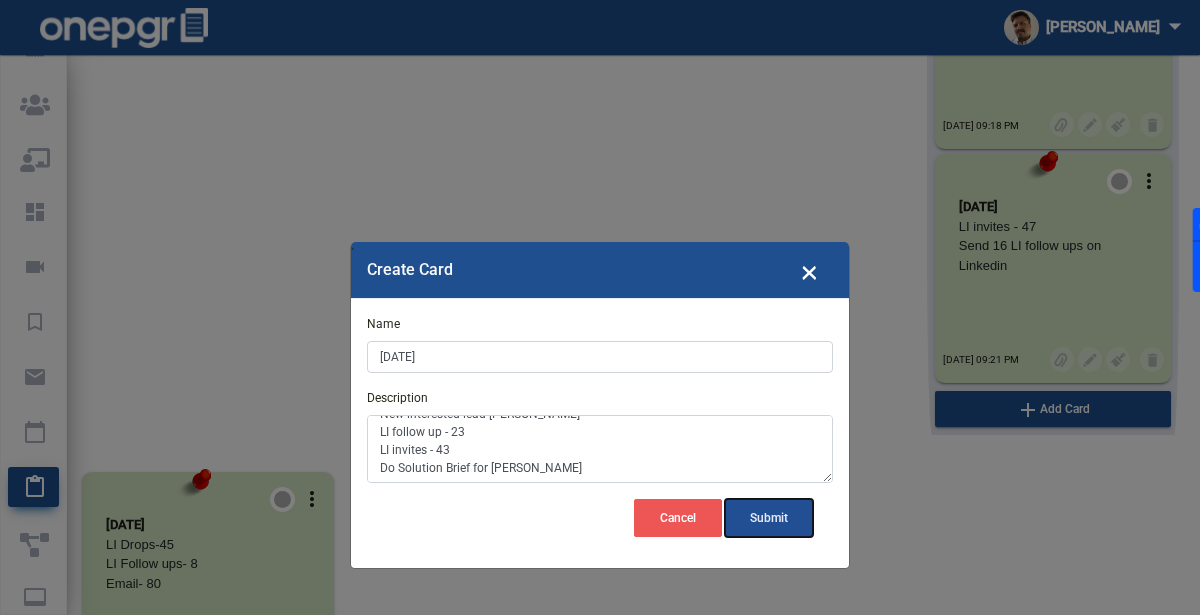 click on "Submit" 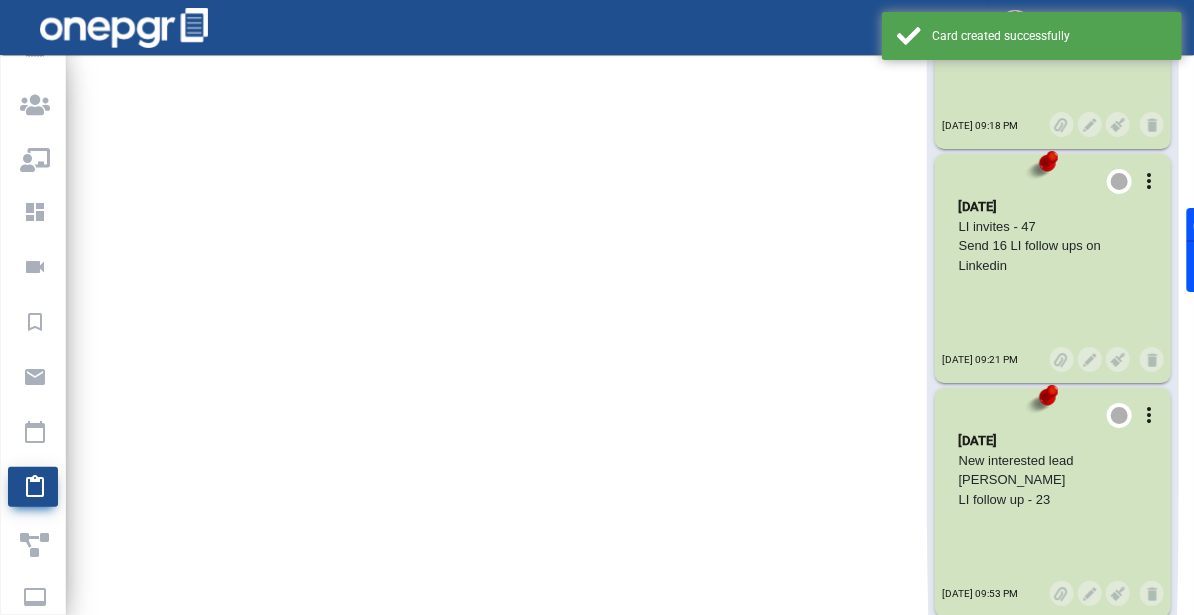 scroll, scrollTop: 9790, scrollLeft: 0, axis: vertical 